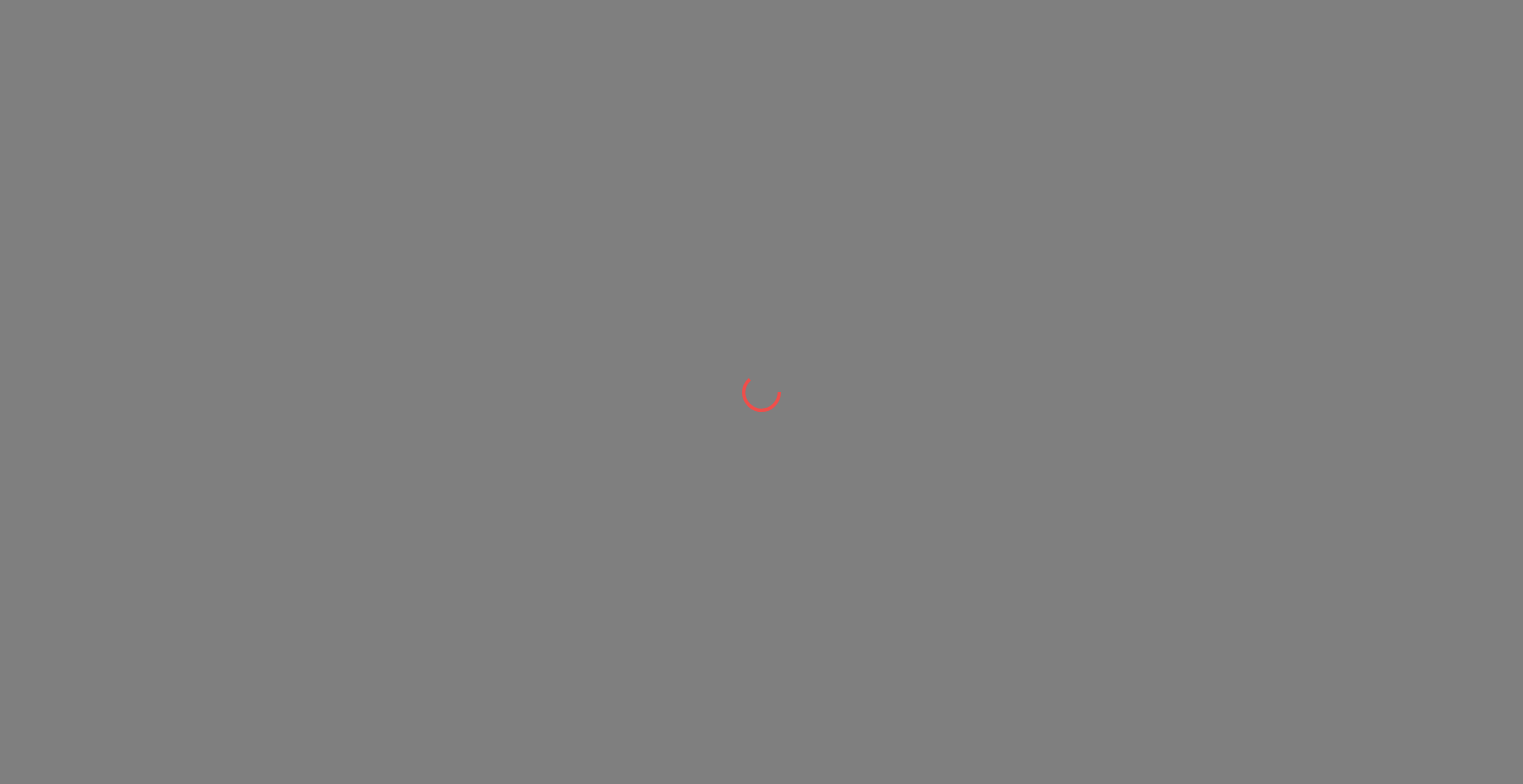 scroll, scrollTop: 0, scrollLeft: 0, axis: both 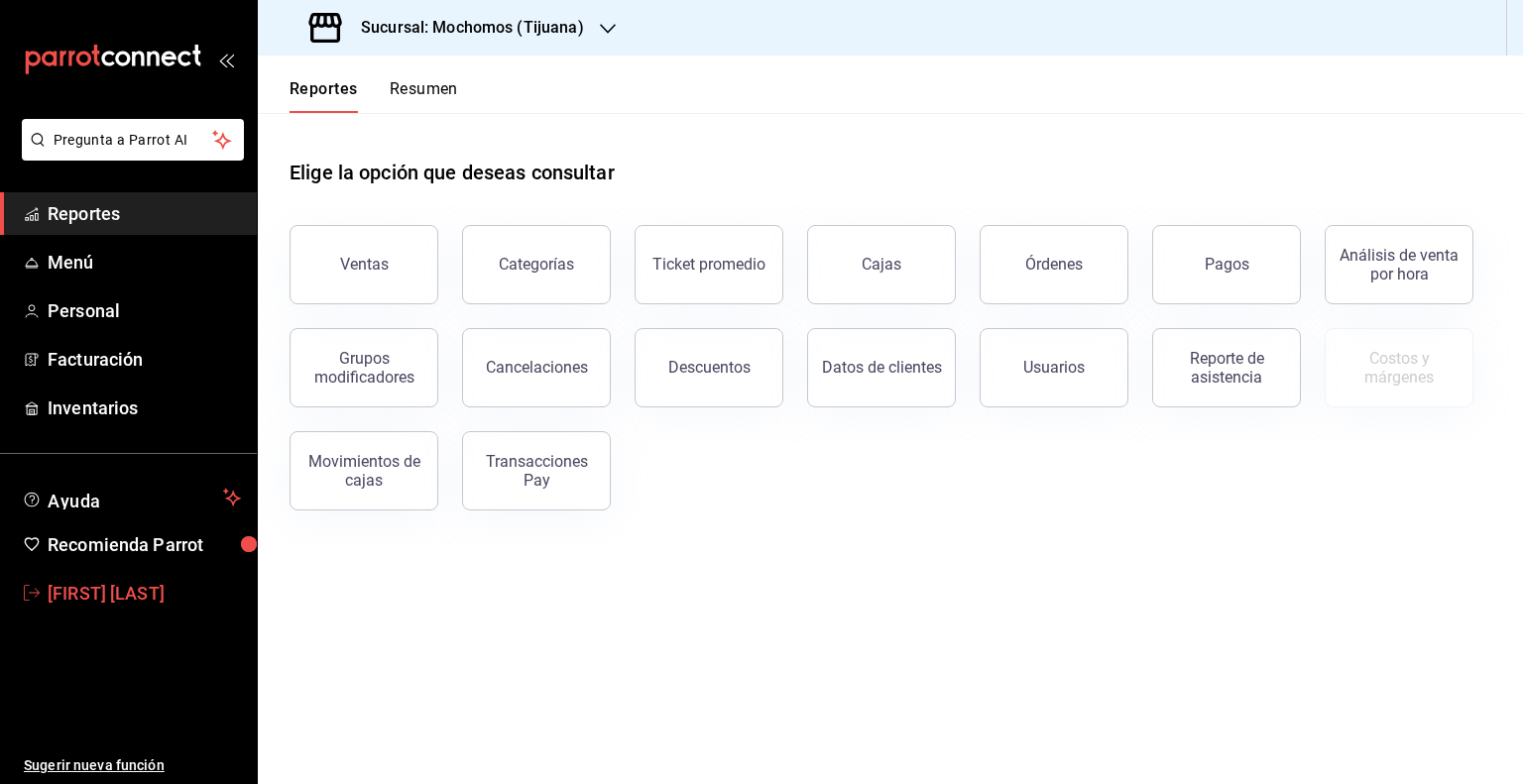 click on "[FIRST] [LAST]" at bounding box center [144, 593] 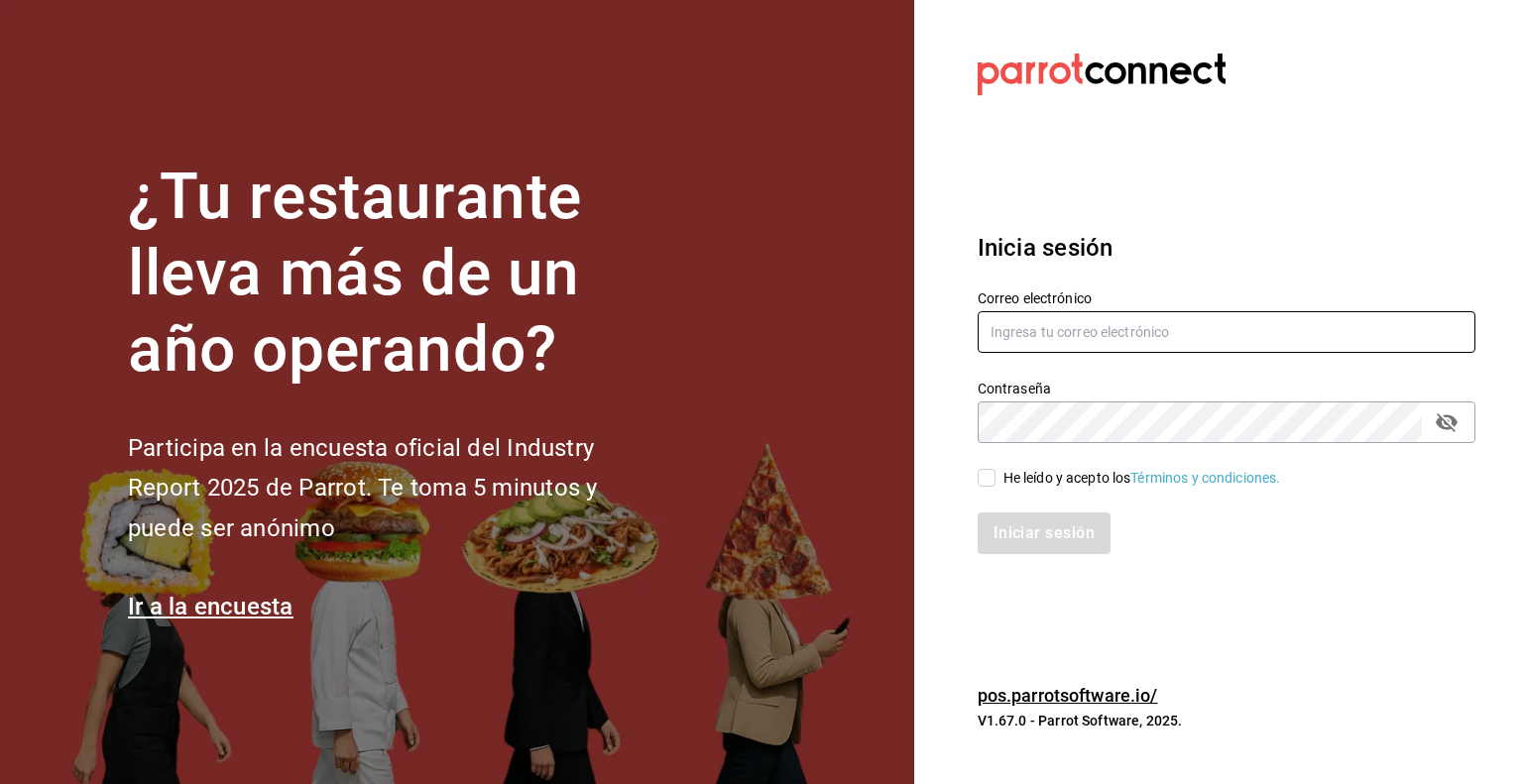 type on "efren.iglesias@grupocosteno.com" 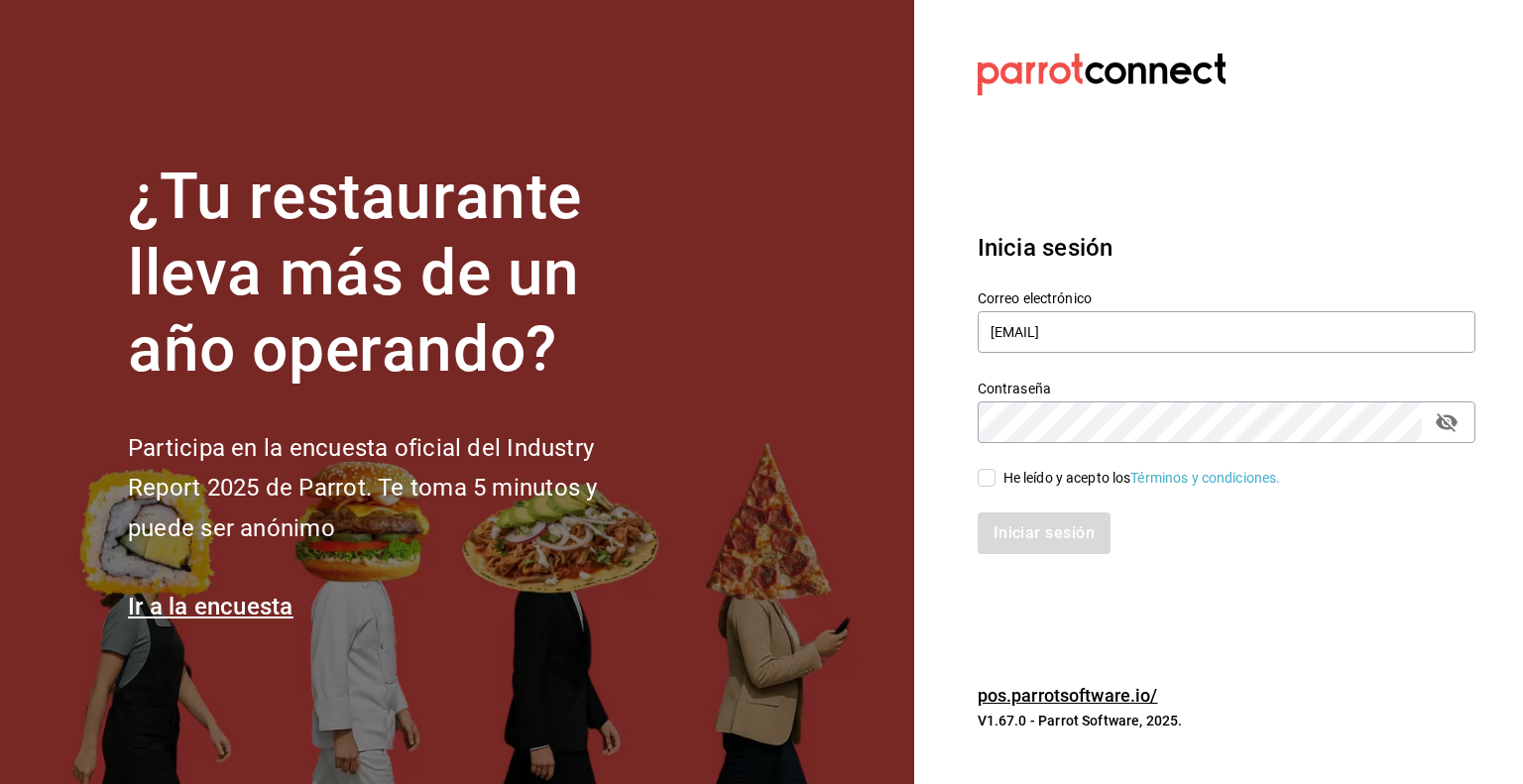 click on "He leído y acepto los  Términos y condiciones." at bounding box center (987, 478) 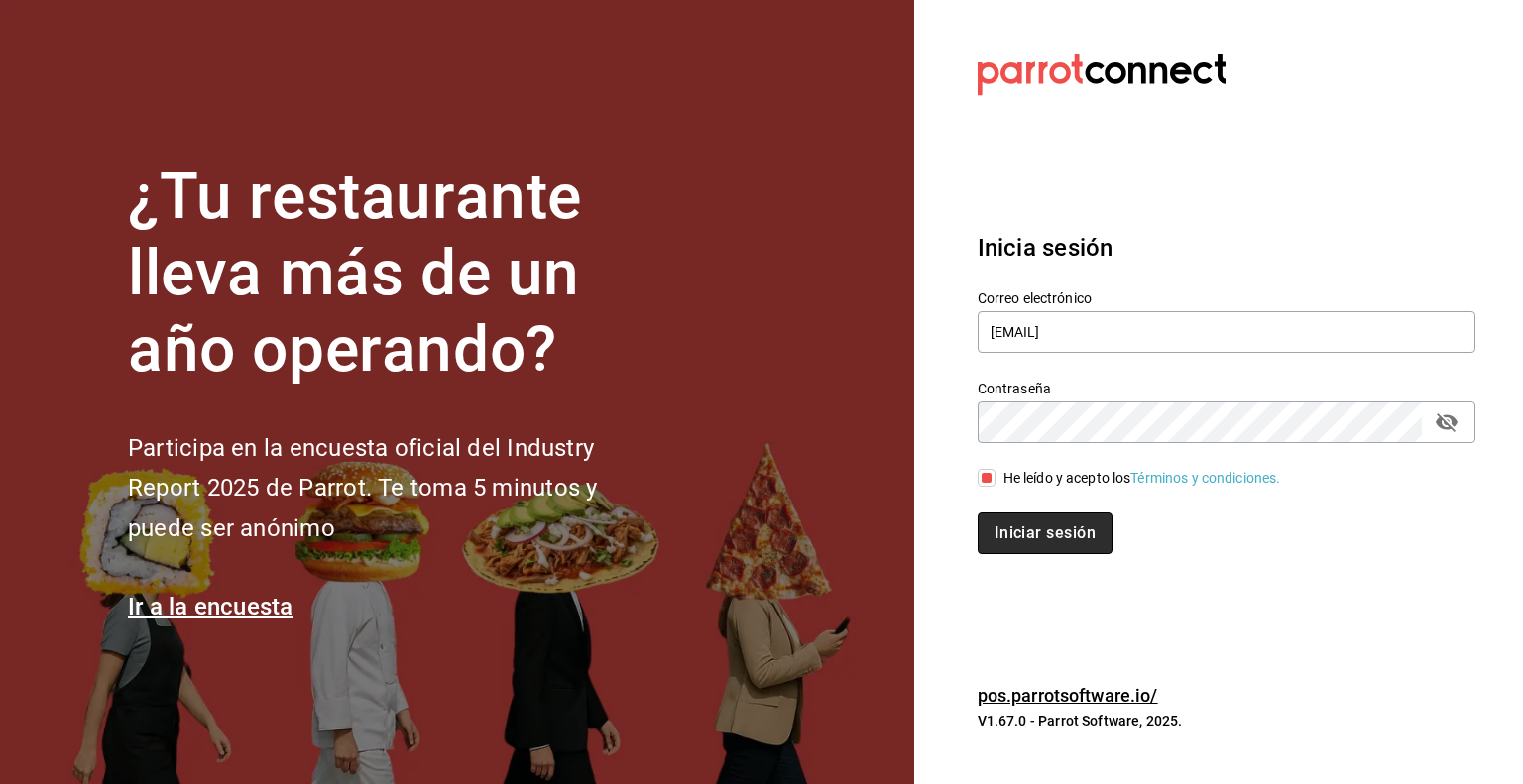 click on "Iniciar sesión" at bounding box center (1045, 533) 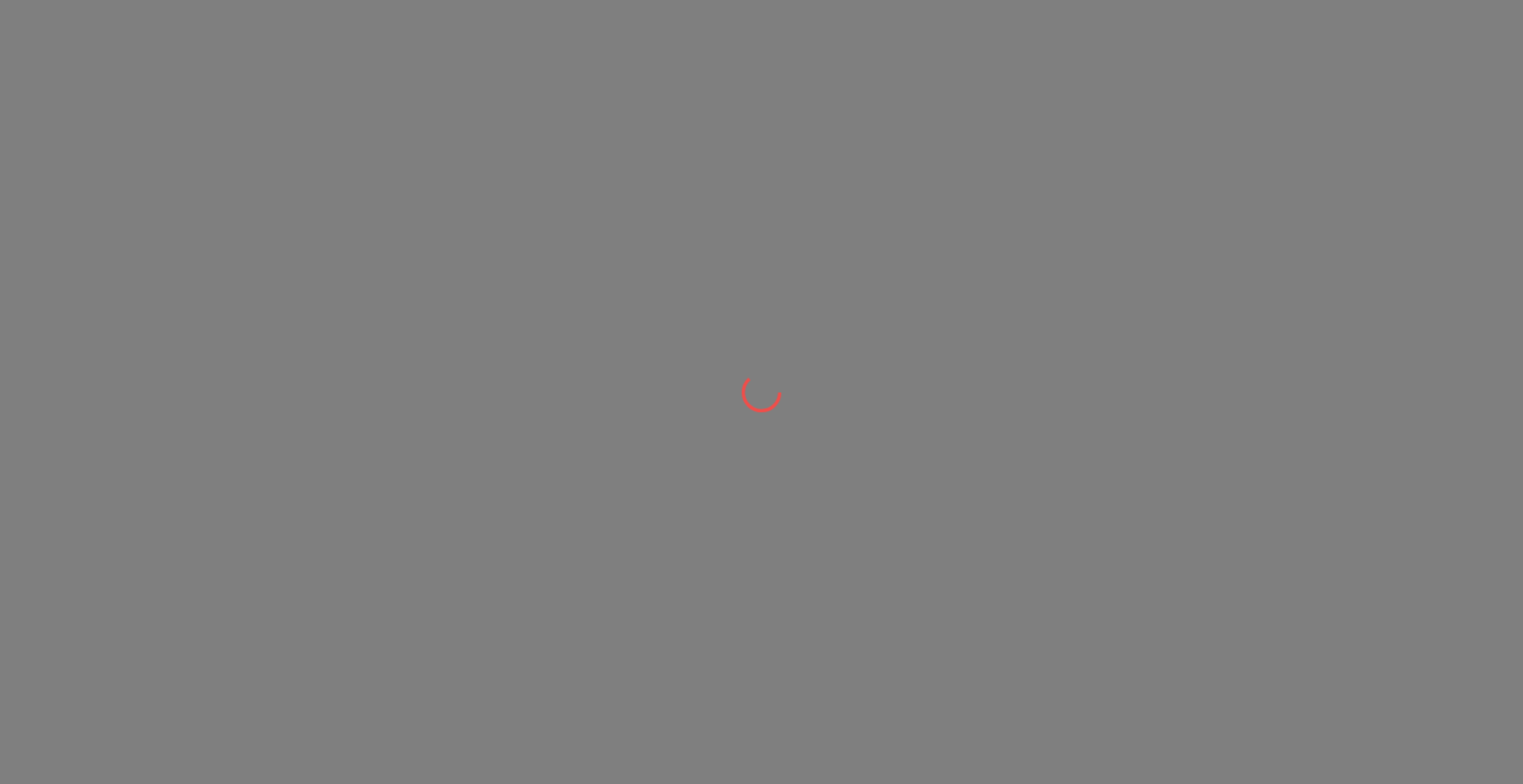 scroll, scrollTop: 0, scrollLeft: 0, axis: both 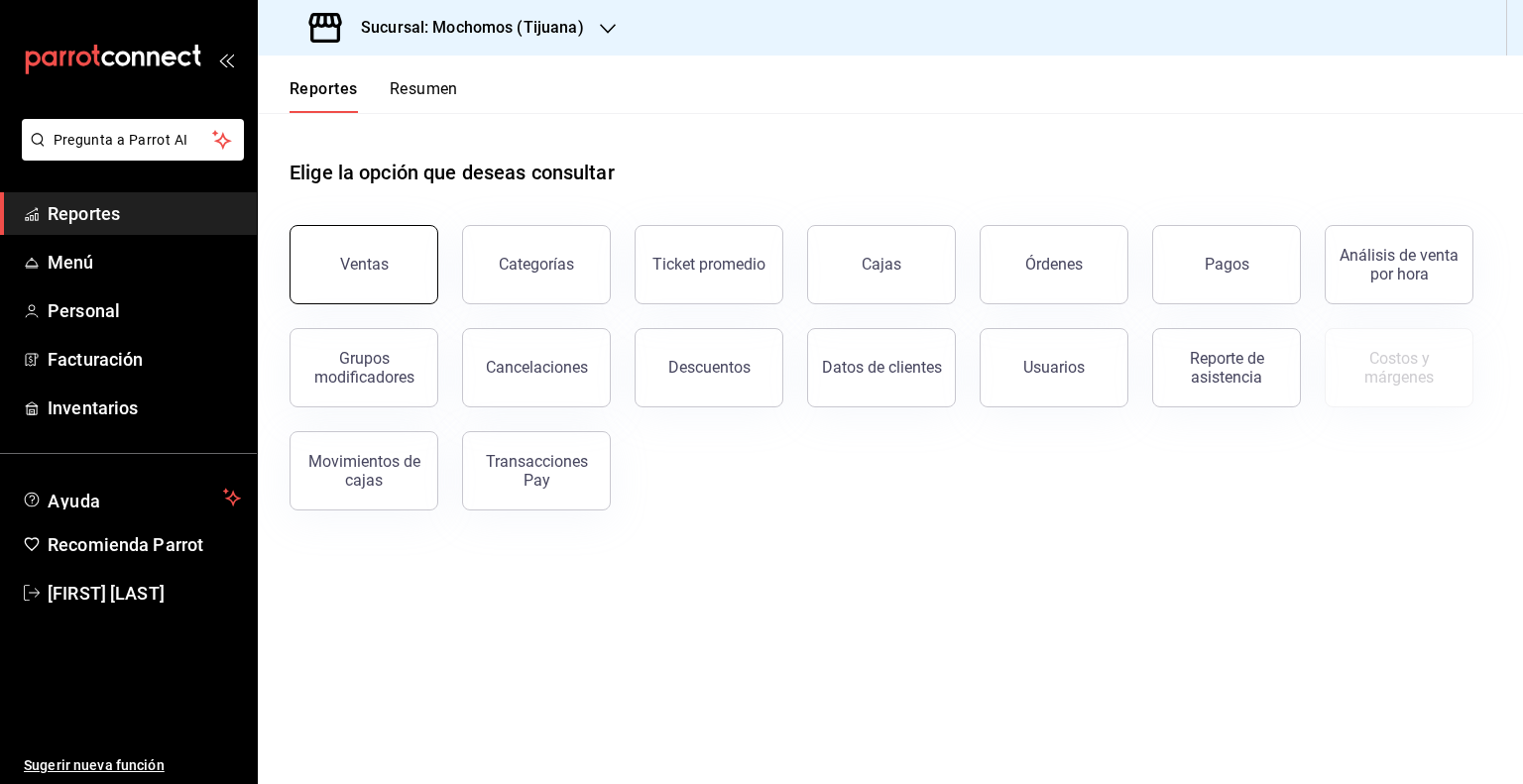 click on "Ventas" at bounding box center (364, 264) 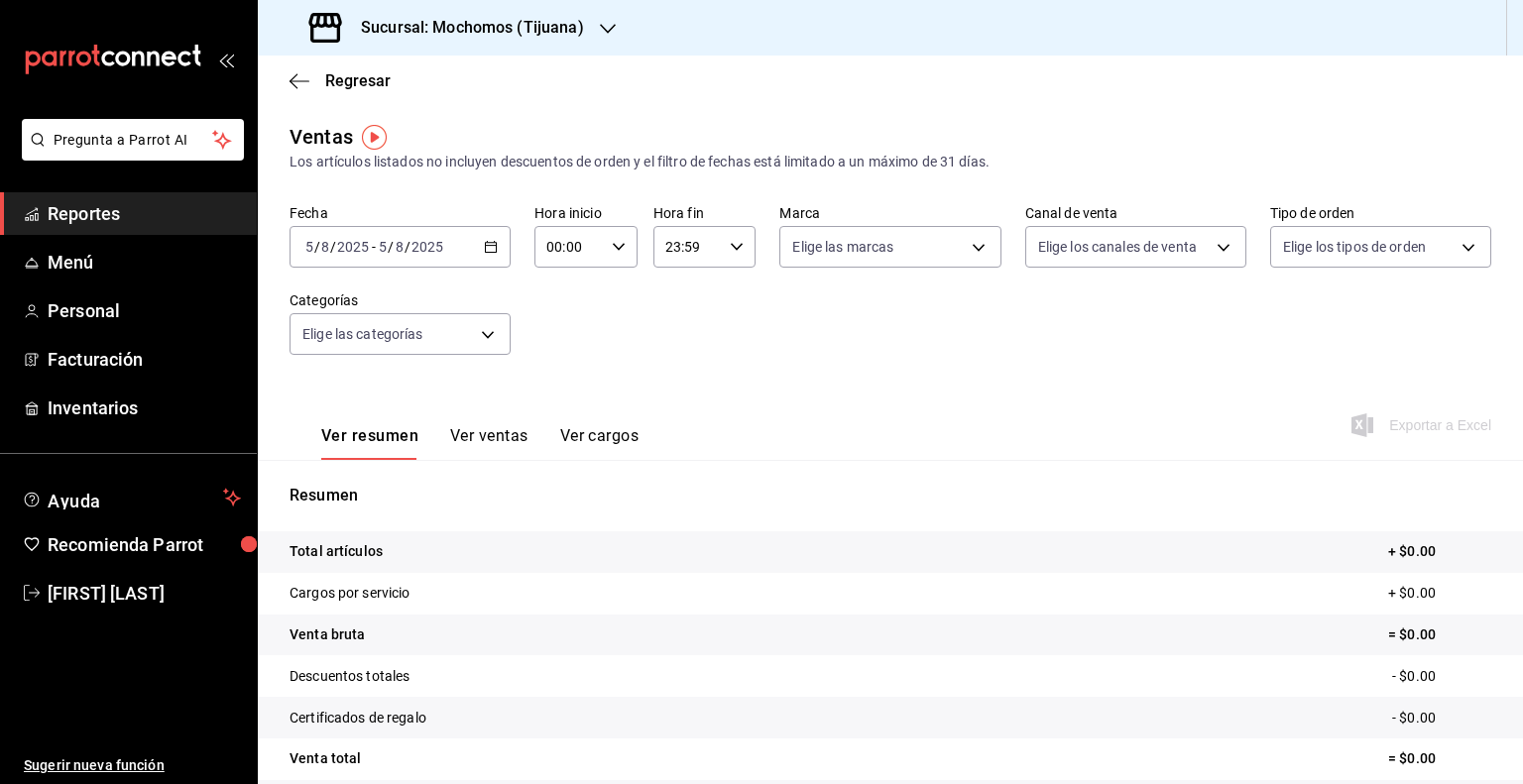click 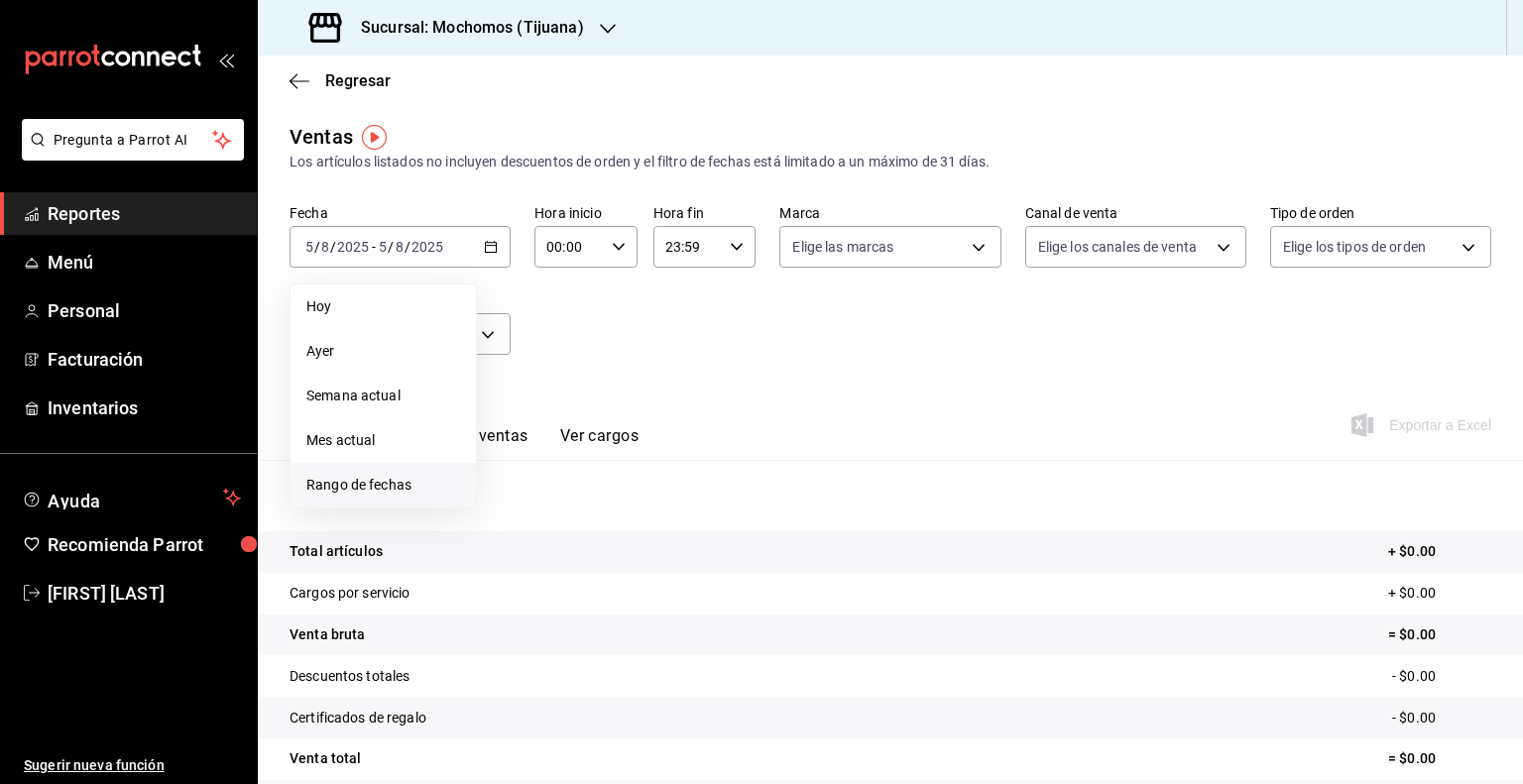 click on "Rango de fechas" at bounding box center [383, 485] 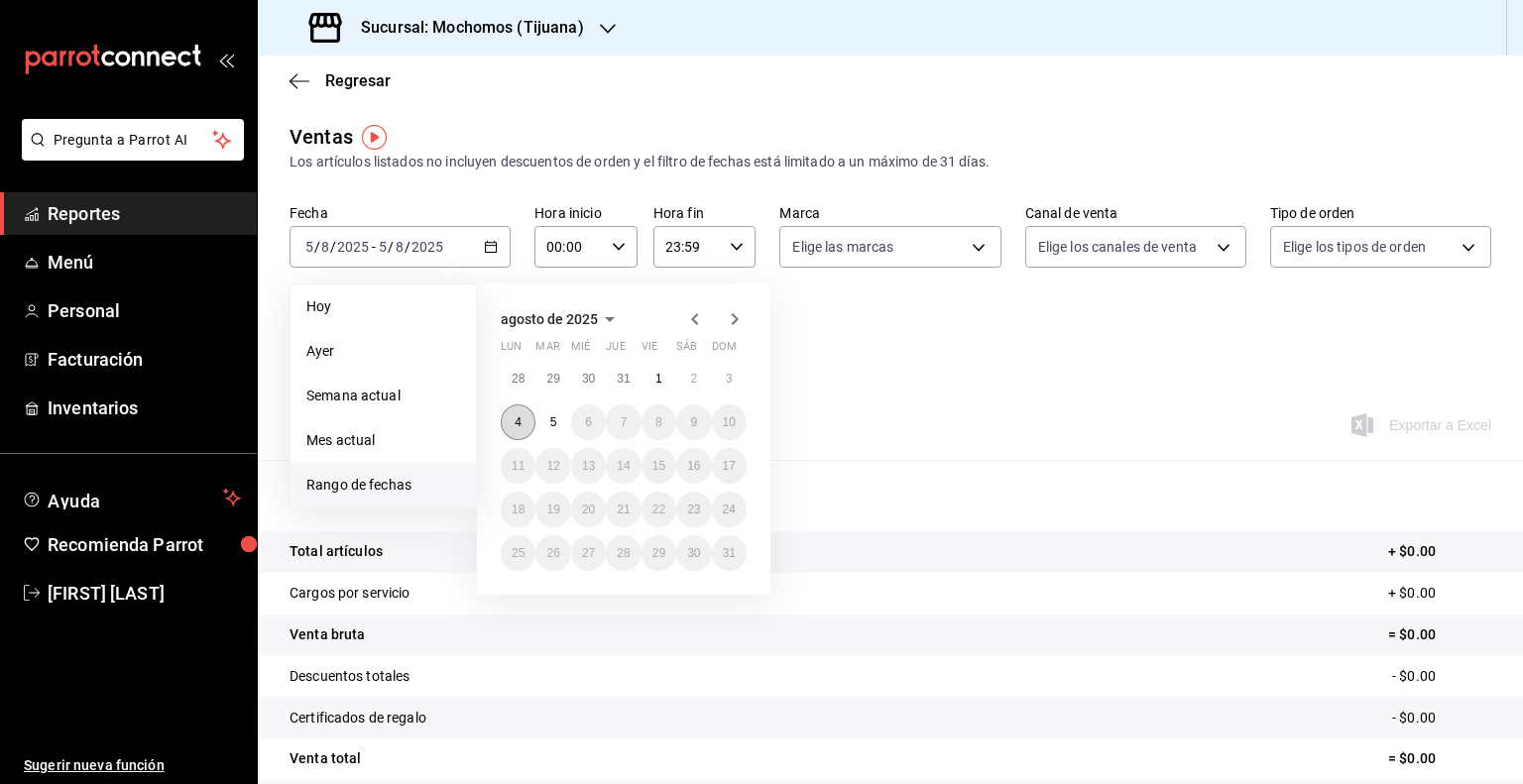 click on "4" at bounding box center [518, 422] 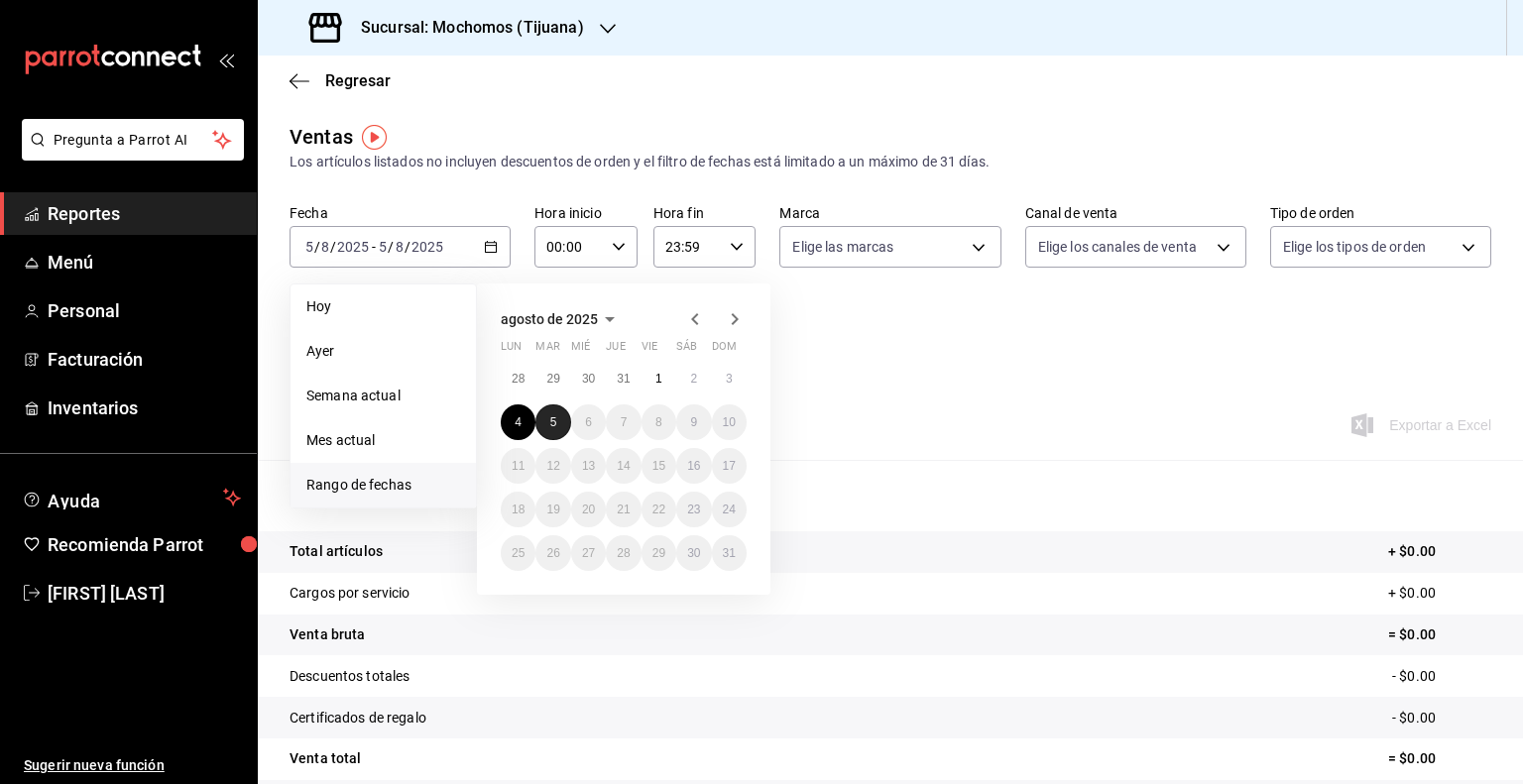 click on "5" at bounding box center [552, 422] 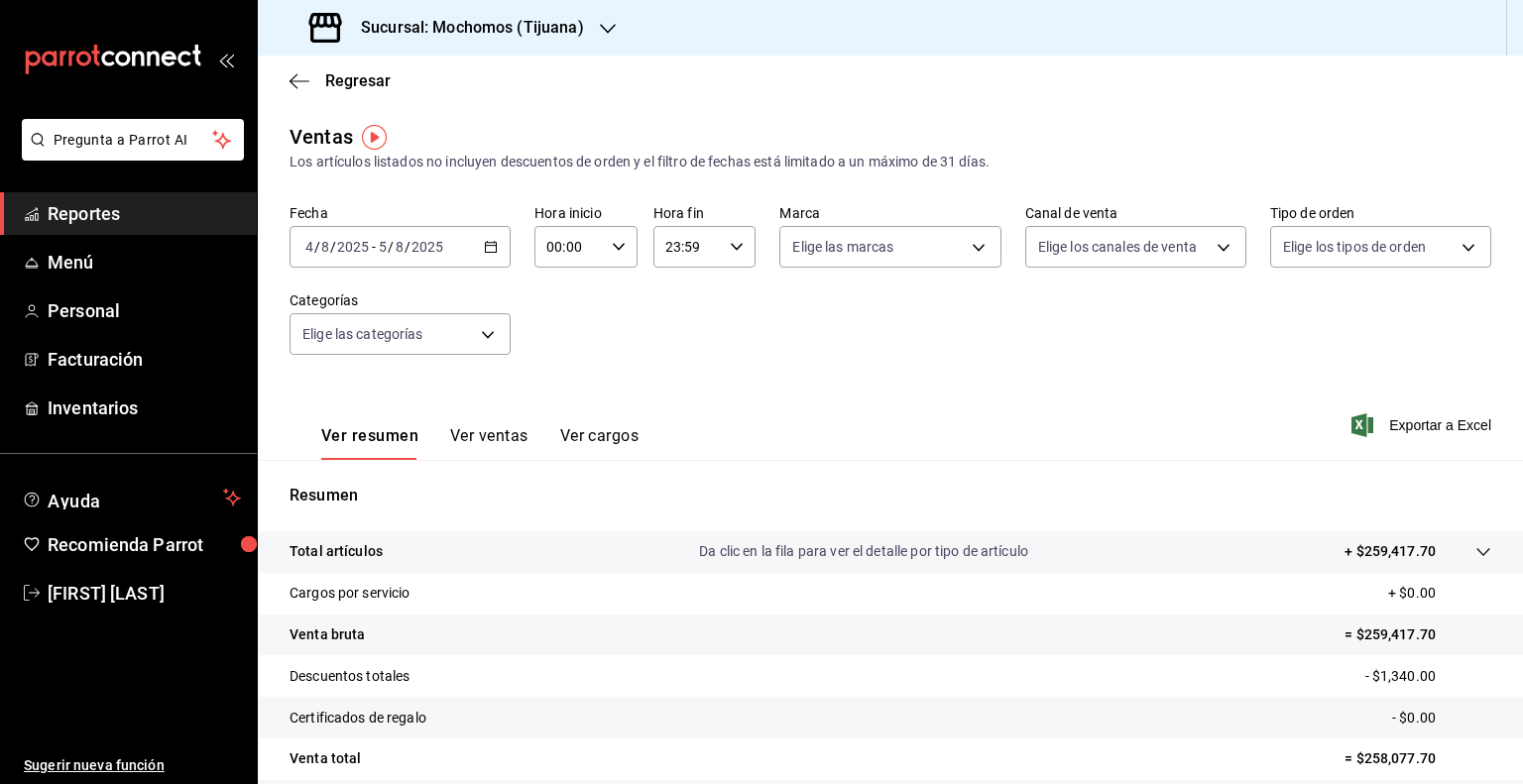 click 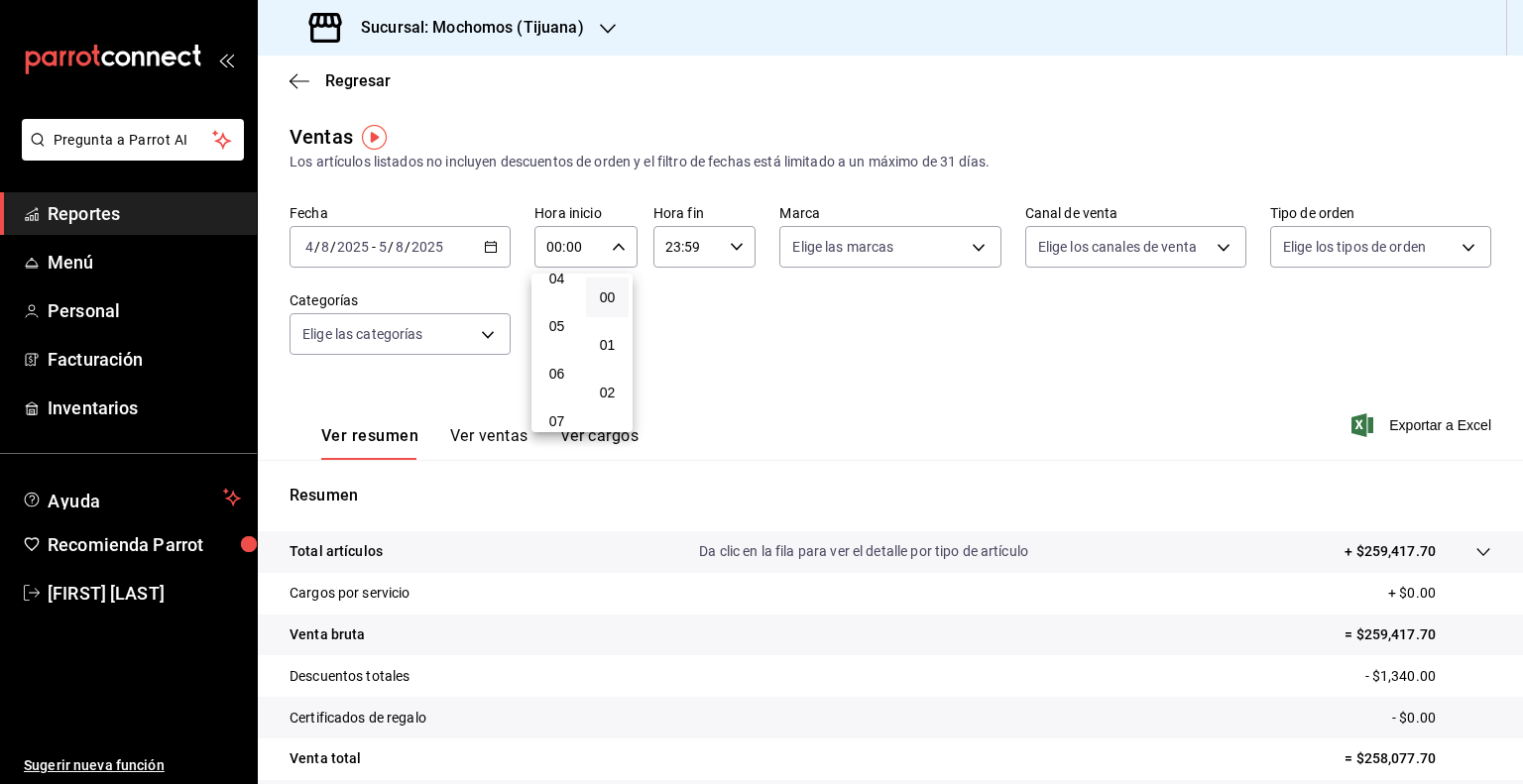 scroll, scrollTop: 210, scrollLeft: 0, axis: vertical 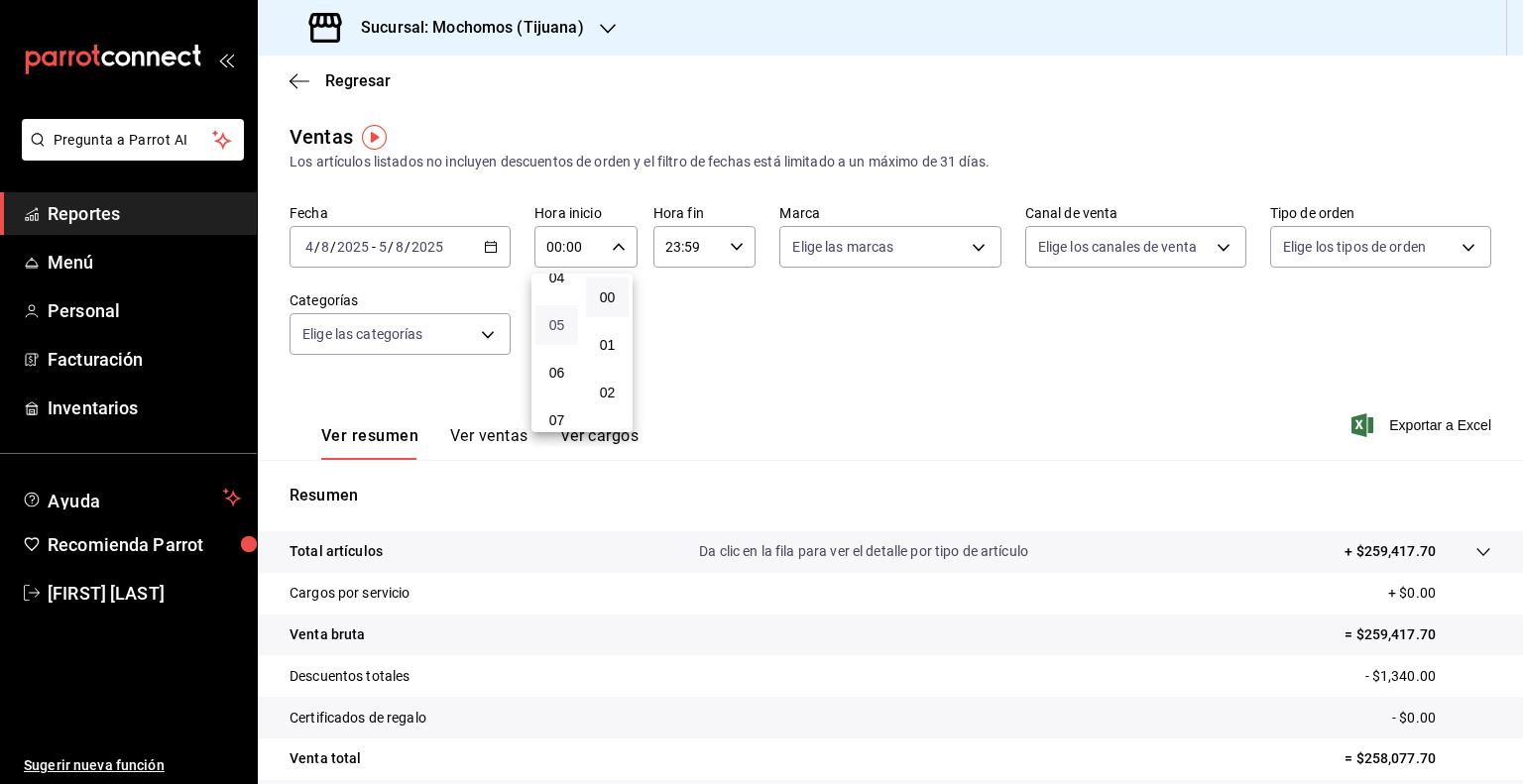 click on "05" at bounding box center [556, 325] 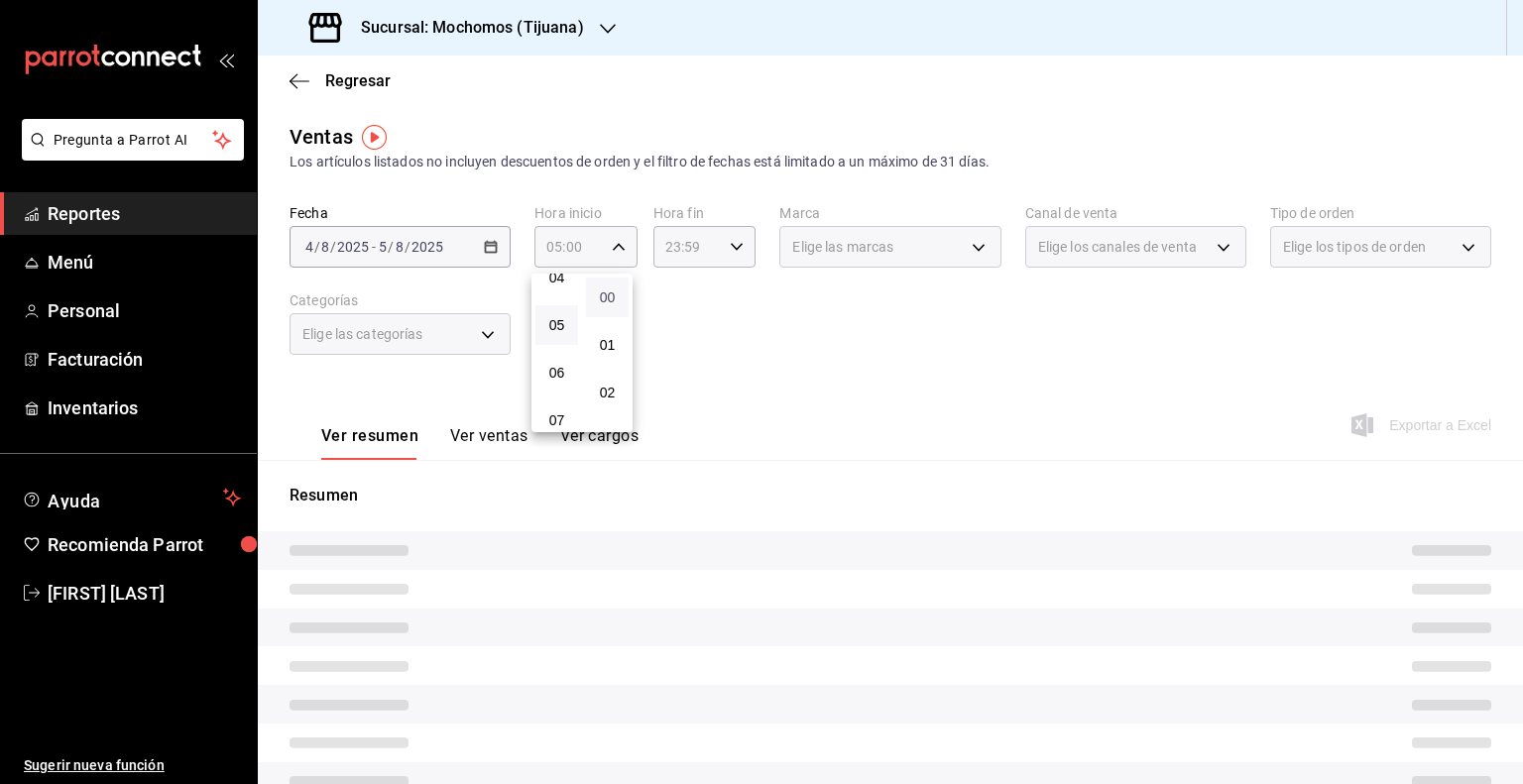 click on "00" at bounding box center (607, 297) 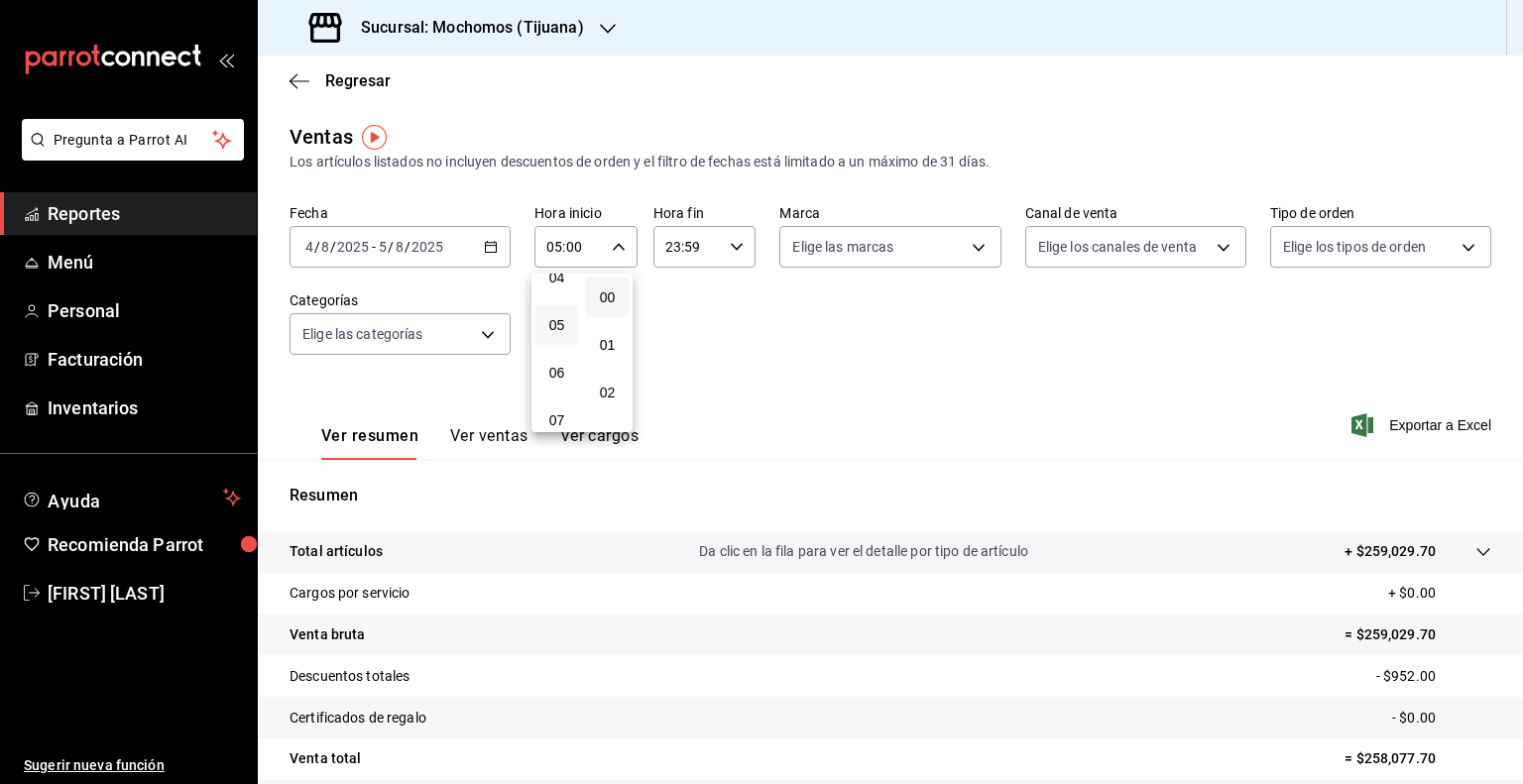 click at bounding box center (762, 392) 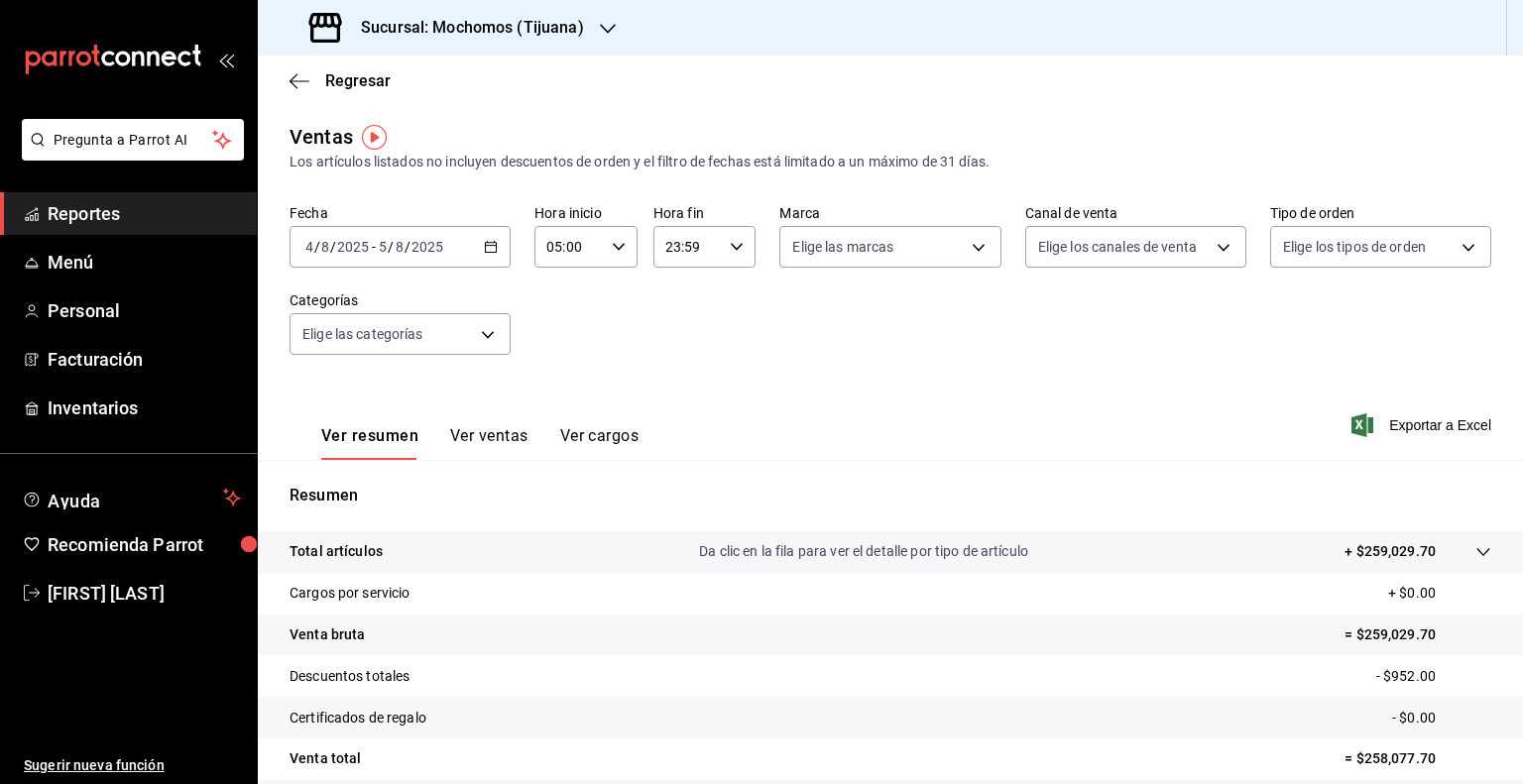 click 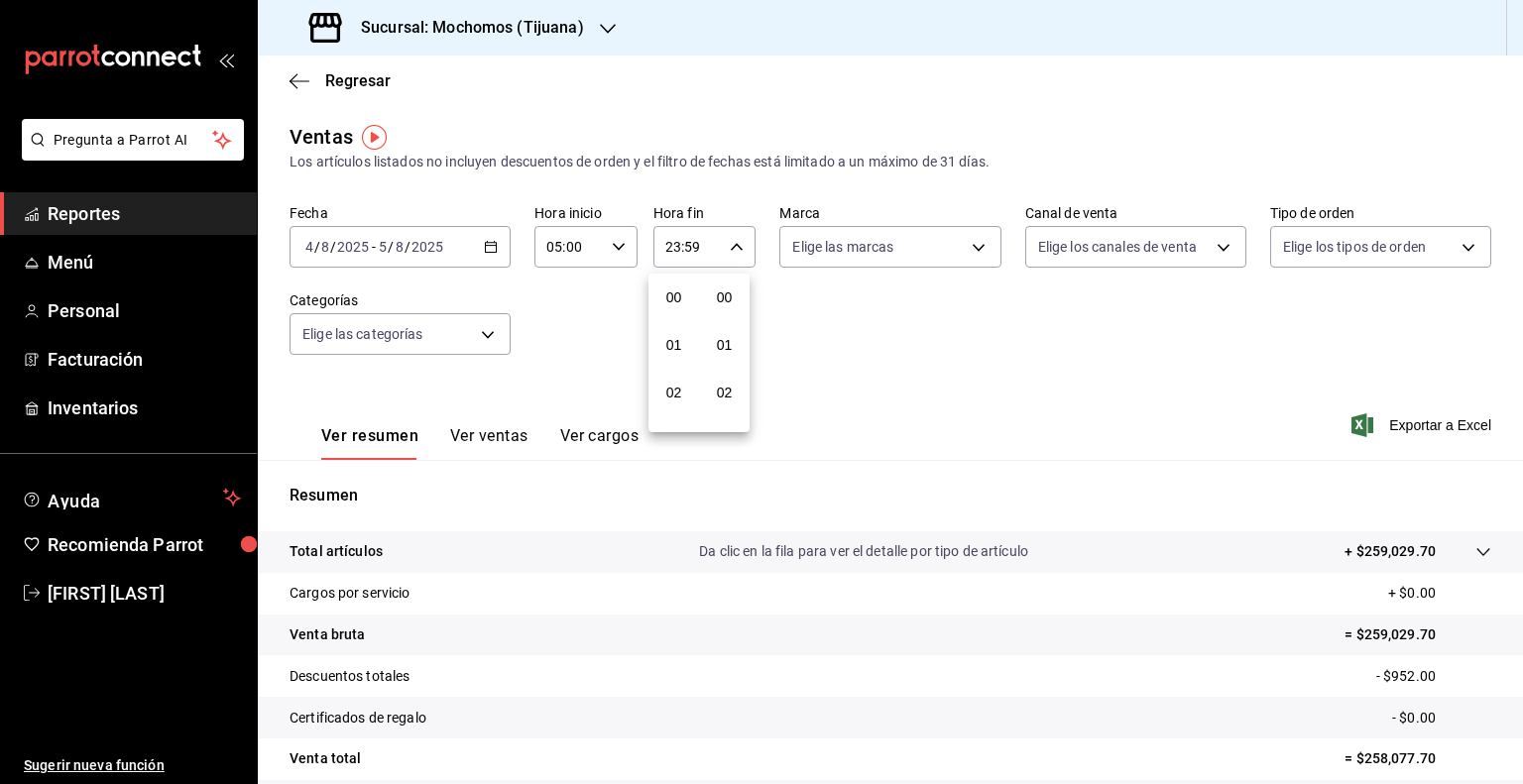 scroll, scrollTop: 1002, scrollLeft: 0, axis: vertical 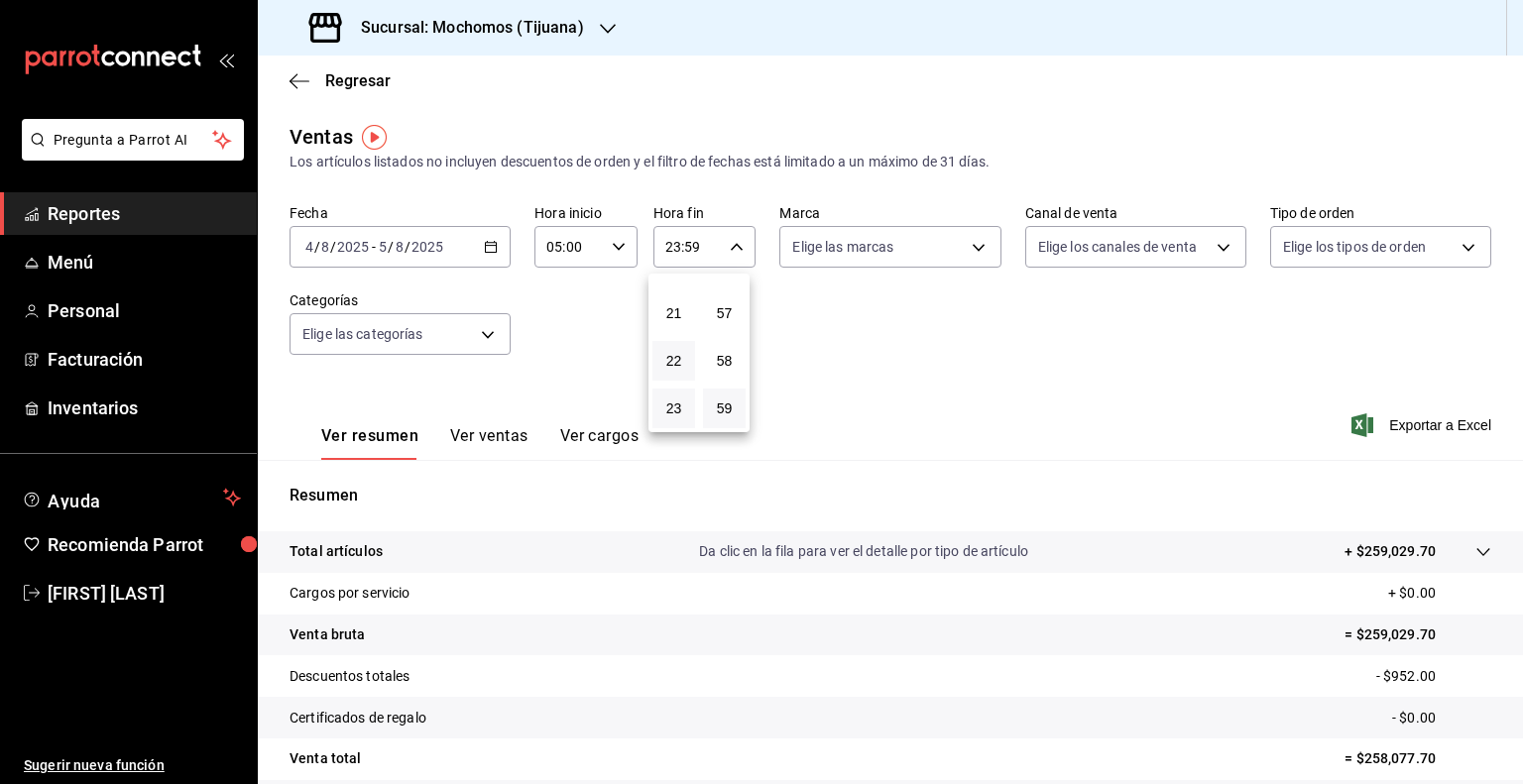 click on "22" at bounding box center [673, 361] 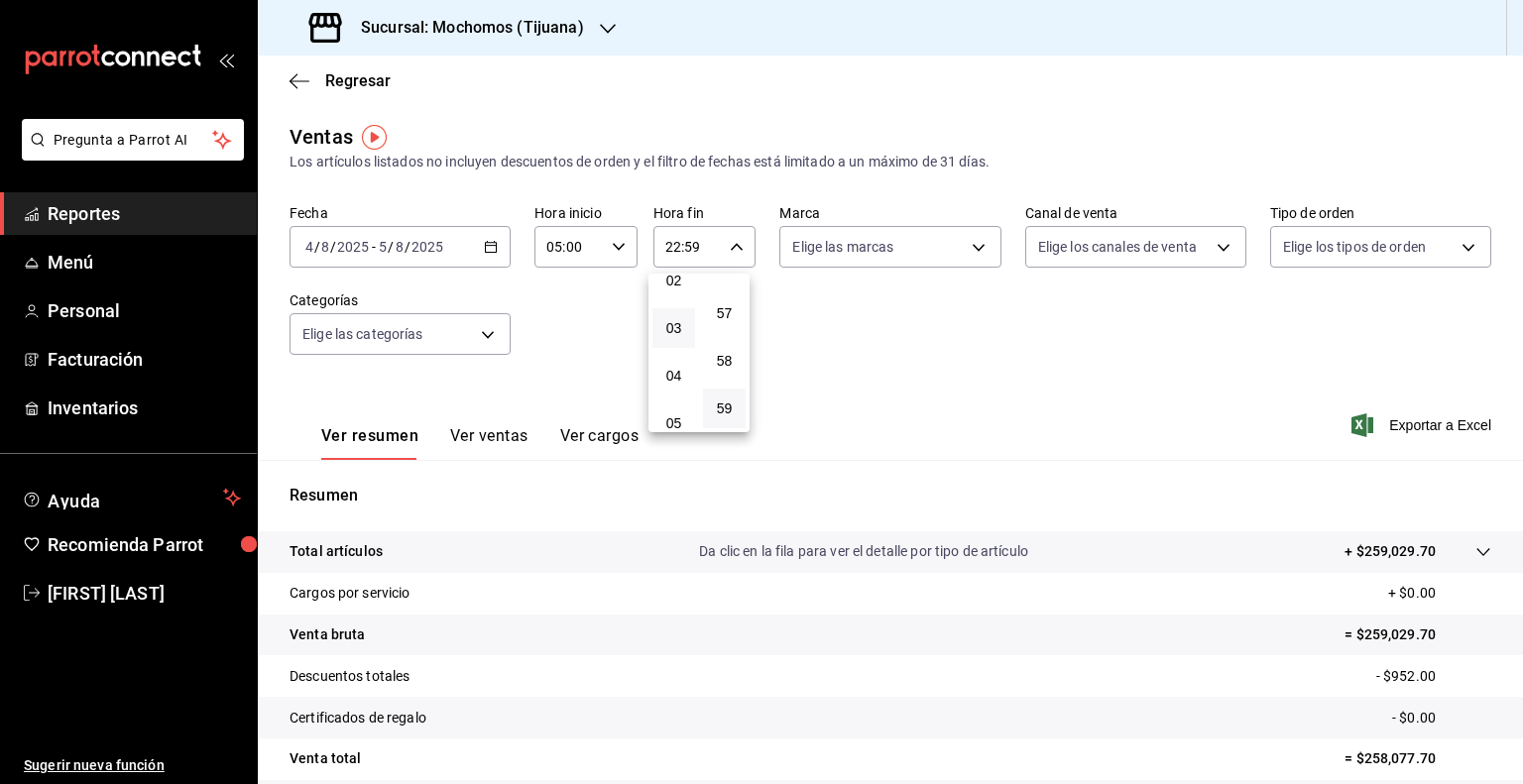 scroll, scrollTop: 114, scrollLeft: 0, axis: vertical 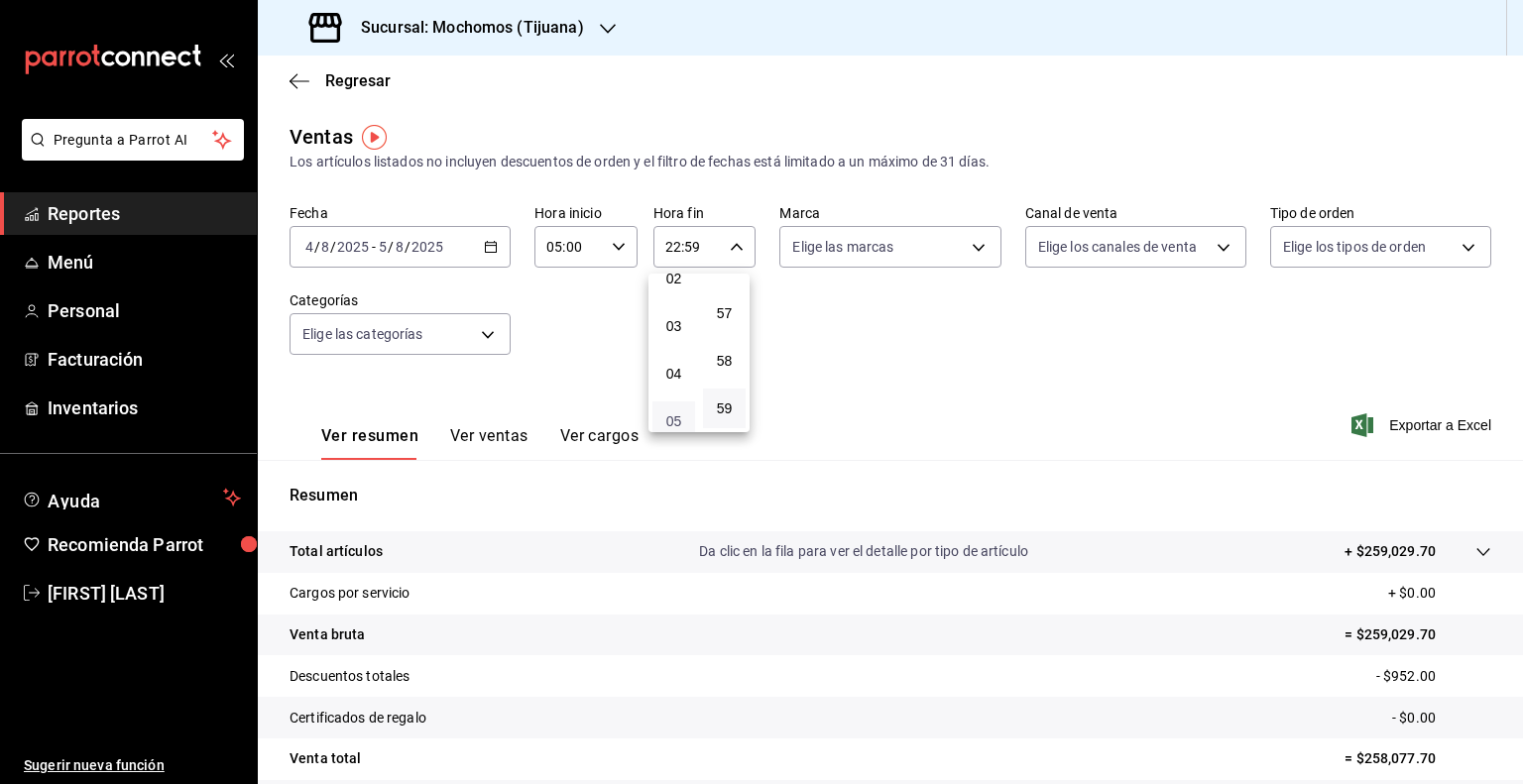 click on "05" at bounding box center [673, 421] 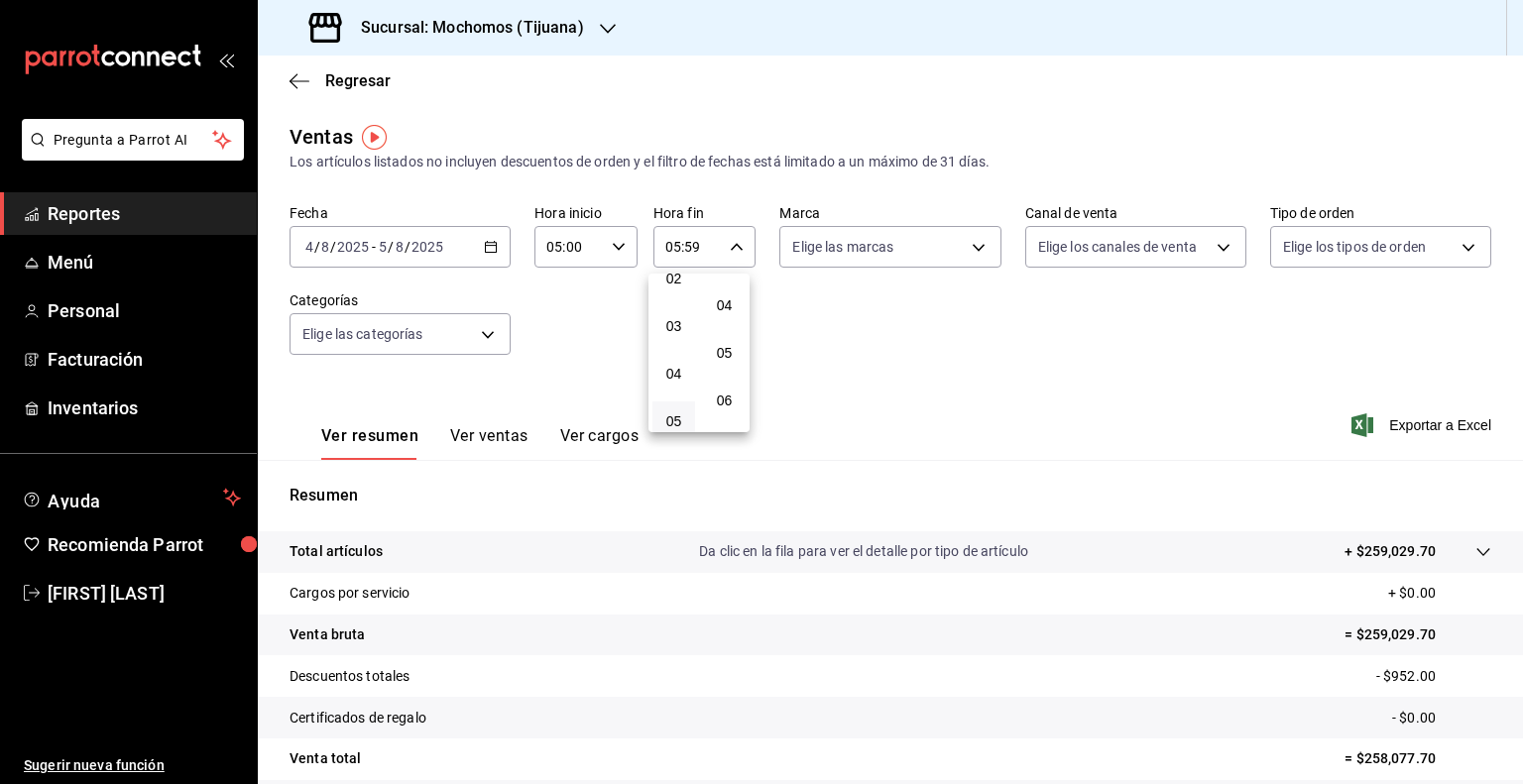 scroll, scrollTop: 0, scrollLeft: 0, axis: both 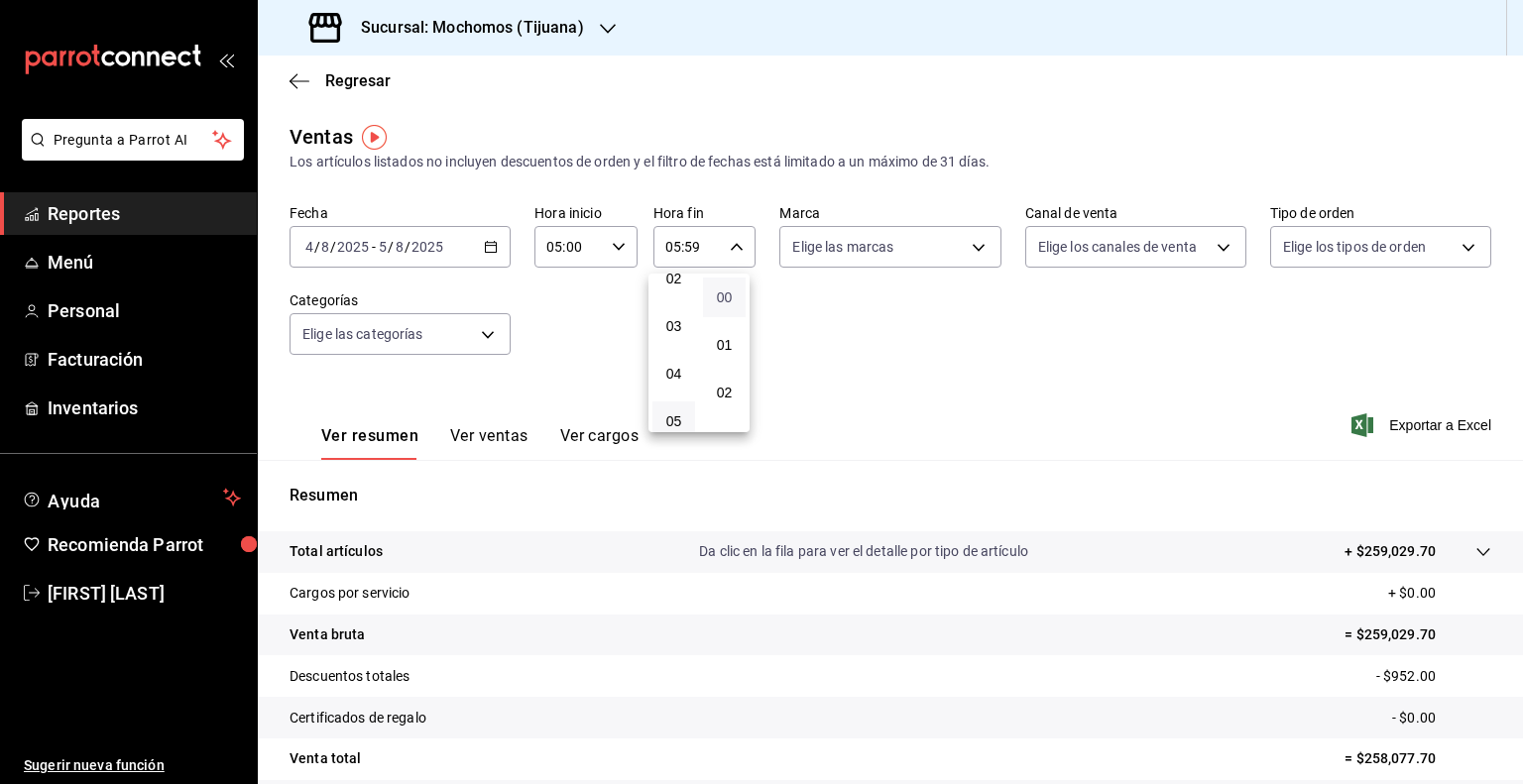 click on "00" at bounding box center (724, 297) 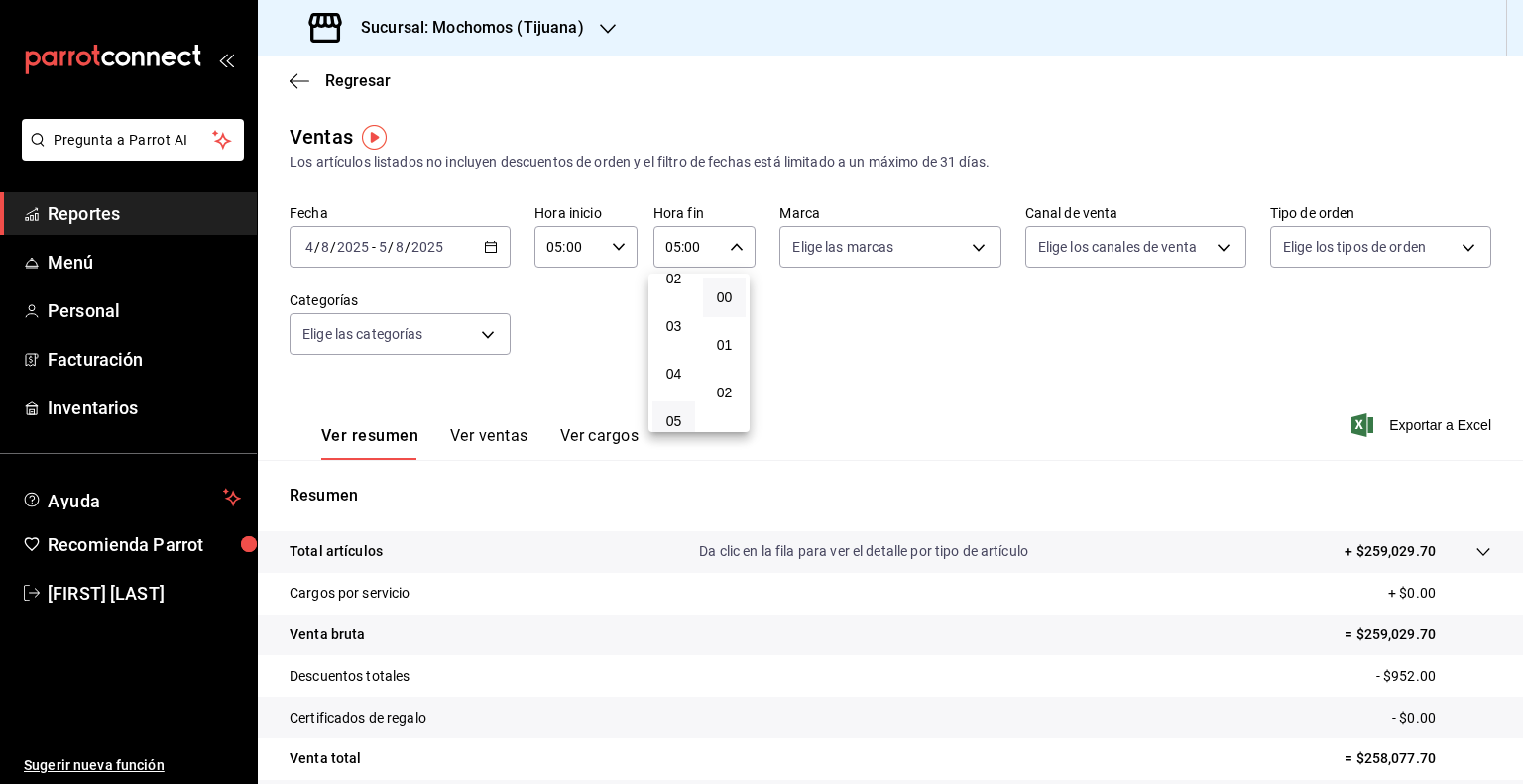 click at bounding box center [762, 392] 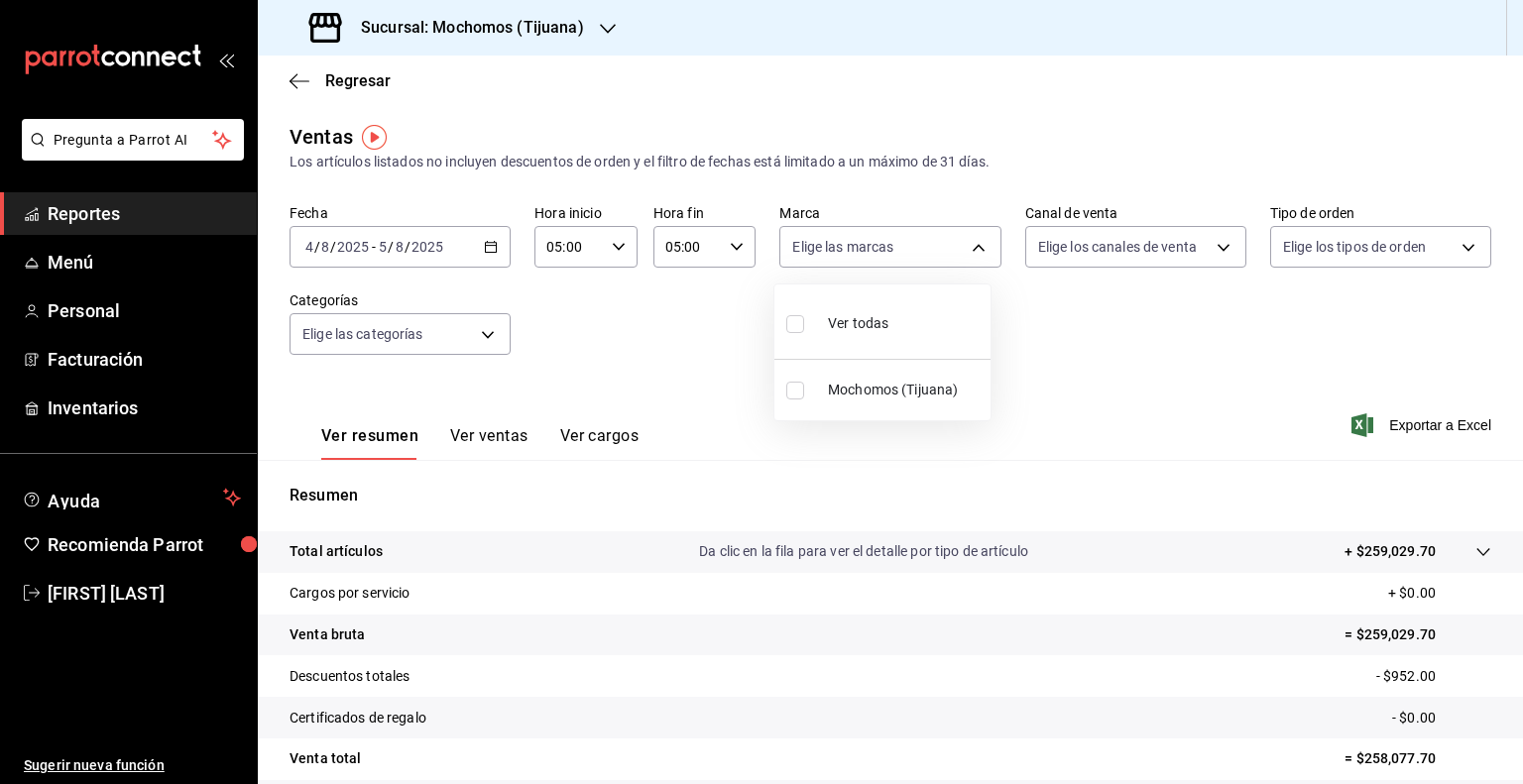 click on "Pregunta a Parrot AI Reportes   Menú   Personal   Facturación   Inventarios   Ayuda Recomienda Parrot   [FIRST] [LAST]   Sugerir nueva función   Sucursal: Mochomos ([CITY]) Regresar Ventas Los artículos listados no incluyen descuentos de orden y el filtro de fechas está limitado a un máximo de 31 días. Fecha [DATE] [DATE] - [DATE] [DATE] Hora inicio [TIME] Hora inicio Hora fin [TIME] Hora fin Marca Elige las marcas Canal de venta Elige los canales de venta Tipo de orden Elige los tipos de orden Categorías Elige las categorías Ver resumen Ver ventas Ver cargos Exportar a Excel Resumen Total artículos Da clic en la fila para ver el detalle por tipo de artículo + $259,029.70 Cargos por servicio + $0.00 Venta bruta = $259,029.70 Descuentos totales - $952.00 Certificados de regalo - $0.00 Venta total = $258,077.70 Impuestos - $19,116.87 Venta neta = $238,960.83 Pregunta a Parrot AI Reportes   Menú   Personal   Facturación   Inventarios   Ayuda Recomienda Parrot   [FIRST] [LAST]" at bounding box center (762, 392) 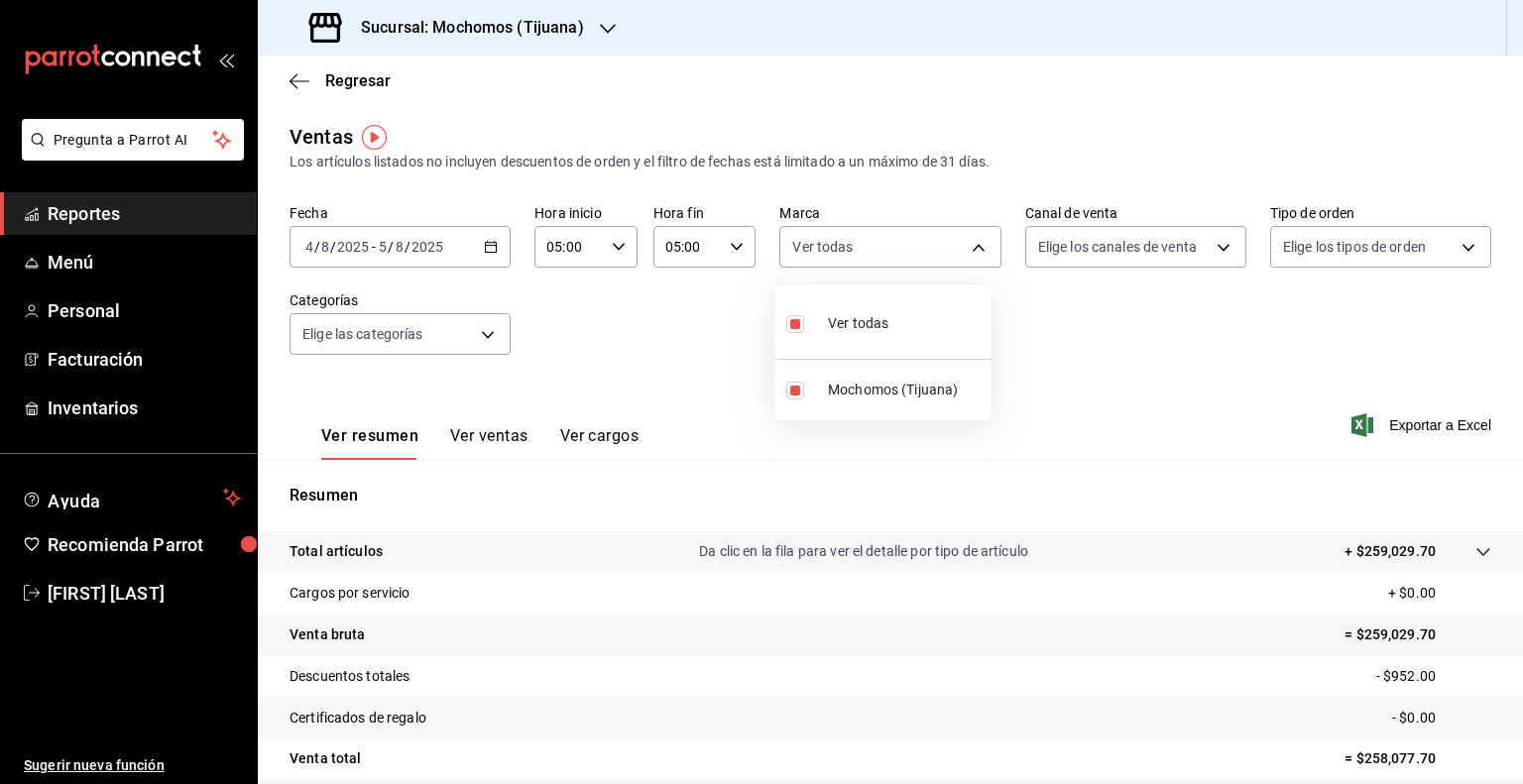 click at bounding box center [762, 392] 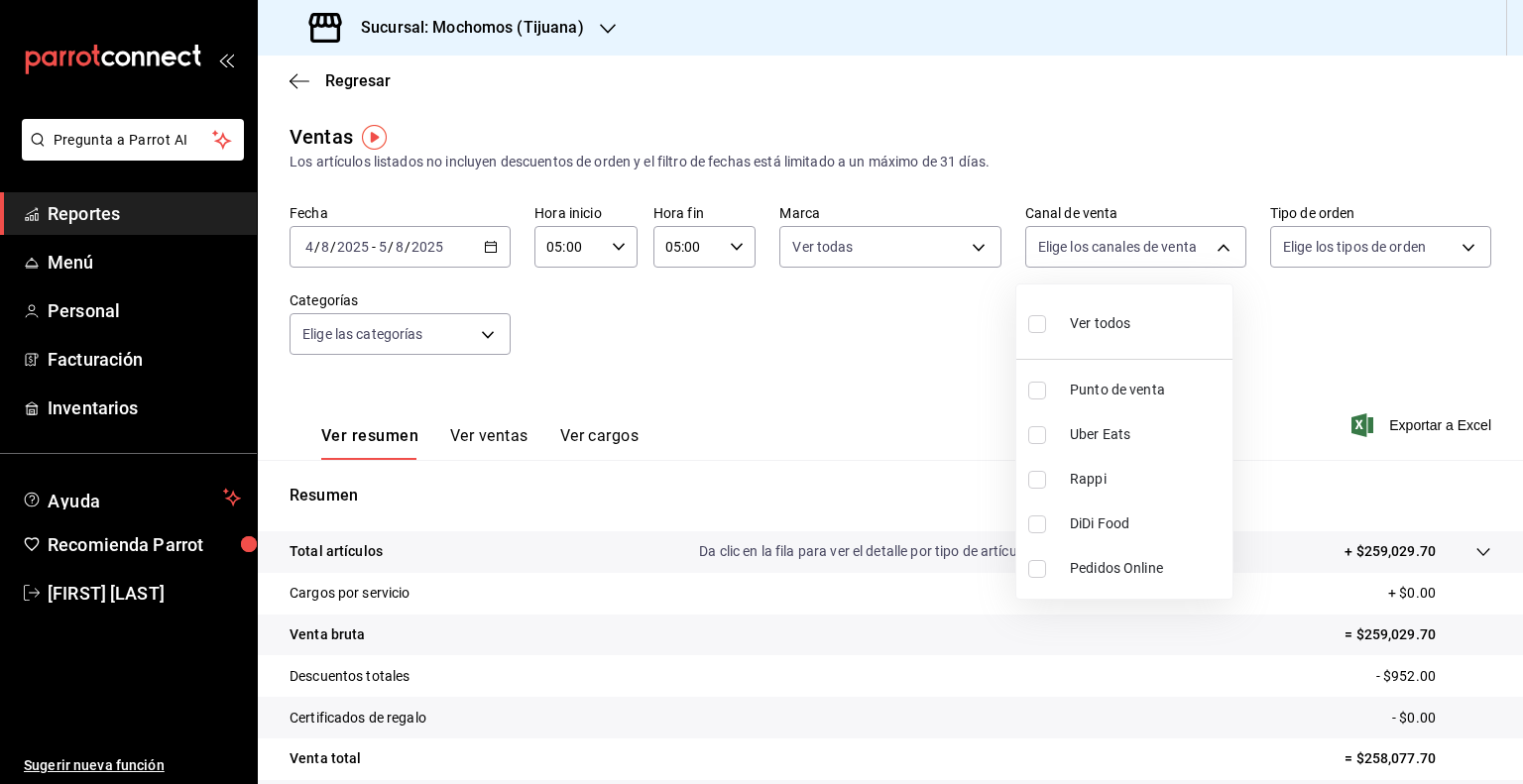 click on "Pregunta a Parrot AI Reportes   Menú   Personal   Facturación   Inventarios   Ayuda Recomienda Parrot   [FIRST] [LAST]   Sugerir nueva función   Sucursal: Mochomos ([CITY]) Regresar Ventas Los artículos listados no incluyen descuentos de orden y el filtro de fechas está limitado a un máximo de 31 días. Fecha [DATE] [DATE] - [DATE] [DATE] Hora inicio [TIME] Hora inicio Hora fin [TIME] Hora fin Marca Ver todas c300ab0f-4e96-434a-ab79-9fec8b673c9f Canal de venta Elige los canales de venta Tipo de orden Elige los tipos de orden Categorías Elige las categorías Ver resumen Ver ventas Ver cargos Exportar a Excel Resumen Total artículos Da clic en la fila para ver el detalle por tipo de artículo + $259,029.70 Cargos por servicio + $0.00 Venta bruta = $259,029.70 Descuentos totales - $952.00 Certificados de regalo - $0.00 Venta total = $258,077.70 Impuestos - $19,116.87 Venta neta = $238,960.83 Pregunta a Parrot AI Reportes   Menú   Personal   Facturación   Inventarios   Ayuda" at bounding box center (762, 392) 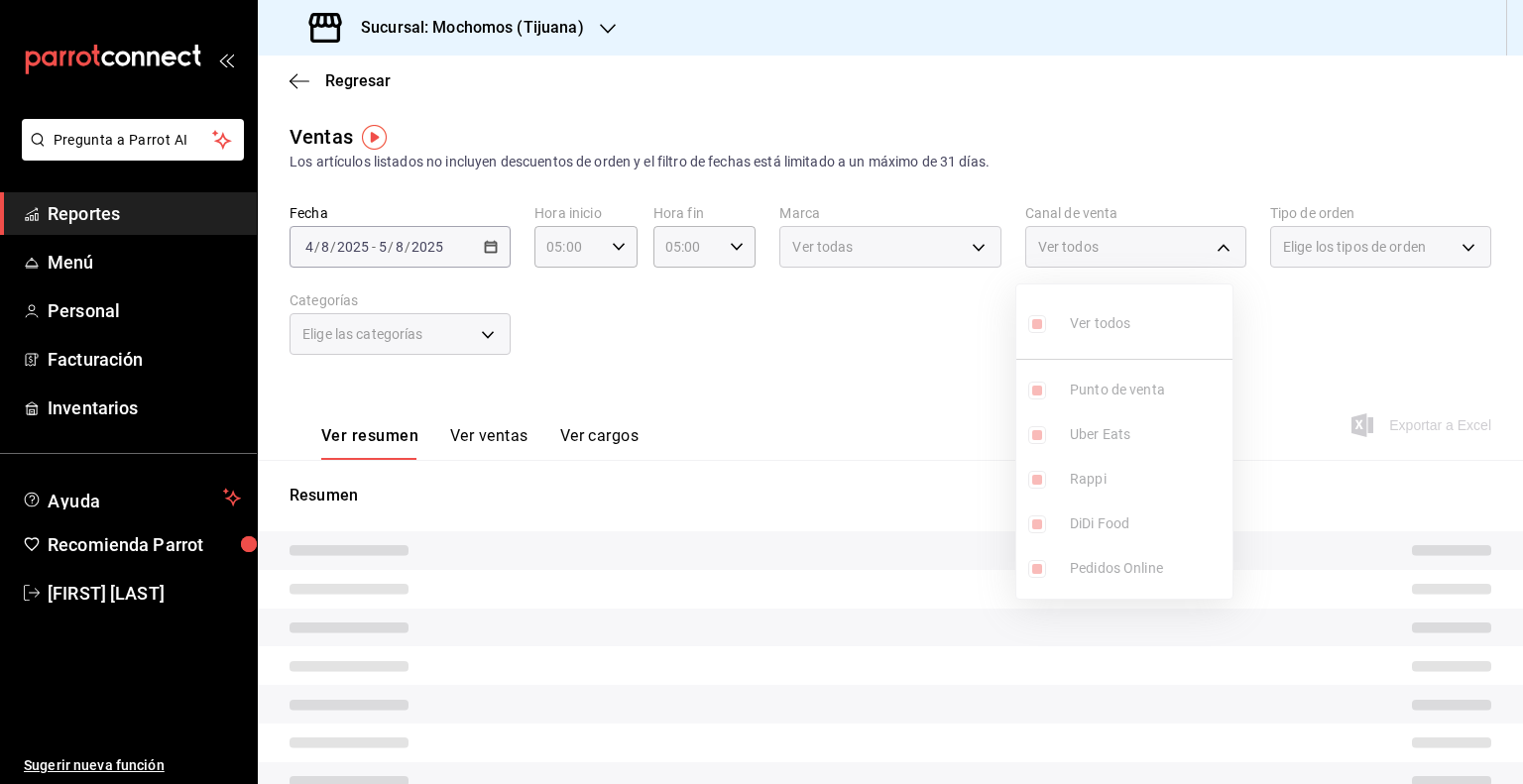 click at bounding box center [762, 392] 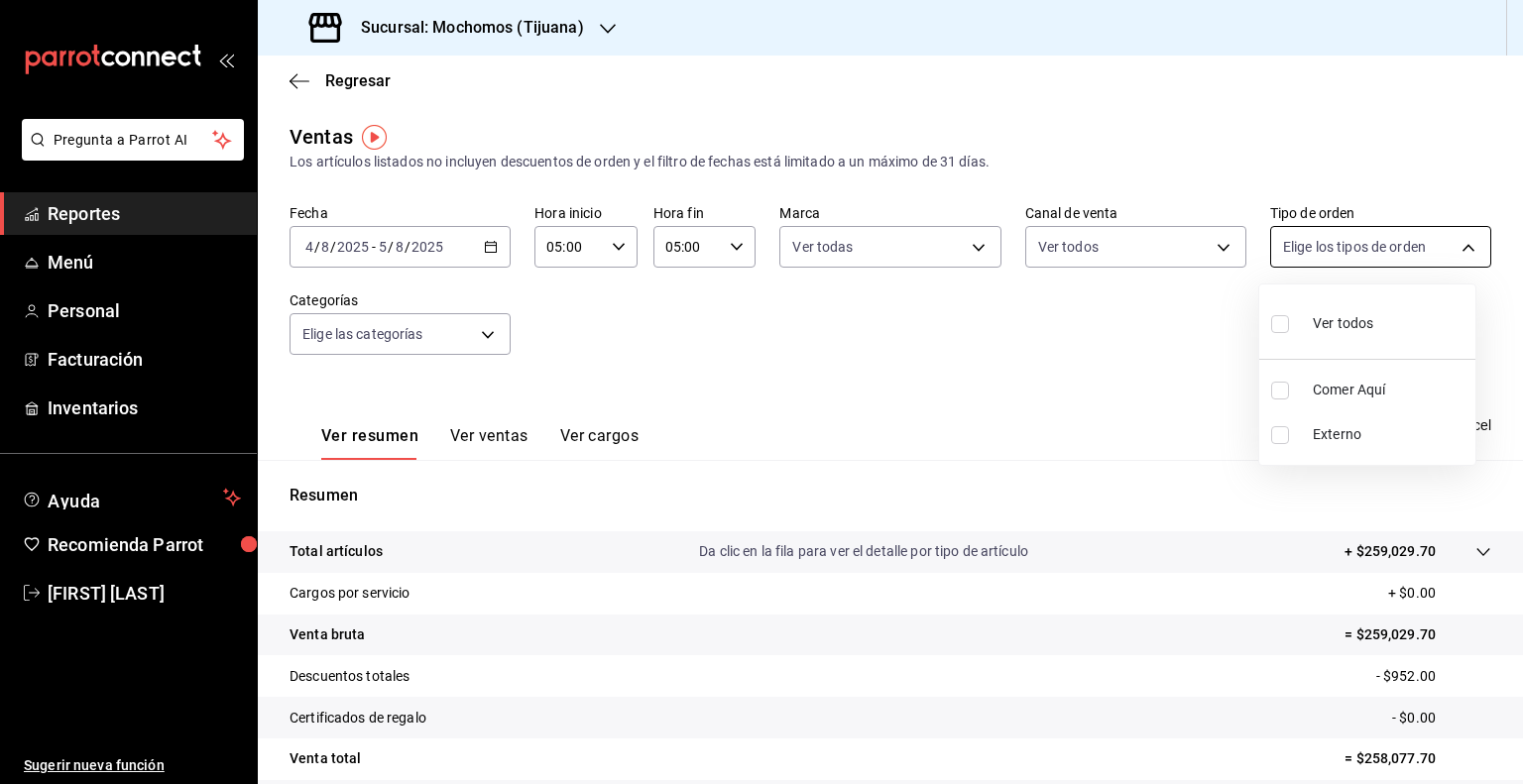 click on "Pregunta a Parrot AI Reportes   Menú   Personal   Facturación   Inventarios   Ayuda Recomienda Parrot   [FIRST] [LAST]   Sugerir nueva función   Sucursal: Mochomos ([CITY]) Regresar Ventas Los artículos listados no incluyen descuentos de orden y el filtro de fechas está limitado a un máximo de 31 días. Fecha [DATE] [DATE] - [DATE] [DATE] Hora inicio [TIME] Hora inicio Hora fin [TIME] Hora fin Marca Ver todos PARROT,UBER_EATS,RAPPI,DIDI_FOOD,ONLINE Tipo de orden Elige los tipos de orden Categorías Elige las categorías Ver resumen Ver ventas Ver cargos Exportar a Excel Resumen Total artículos Da clic en la fila para ver el detalle por tipo de artículo + $259,029.70 Cargos por servicio + $0.00 Venta bruta = $259,029.70 Descuentos totales - $952.00 Certificados de regalo - $0.00 Venta total = $258,077.70 Impuestos - $19,116.87 Venta neta = $238,960.83 Pregunta a Parrot AI Reportes   Menú   Personal   Facturación" at bounding box center (762, 392) 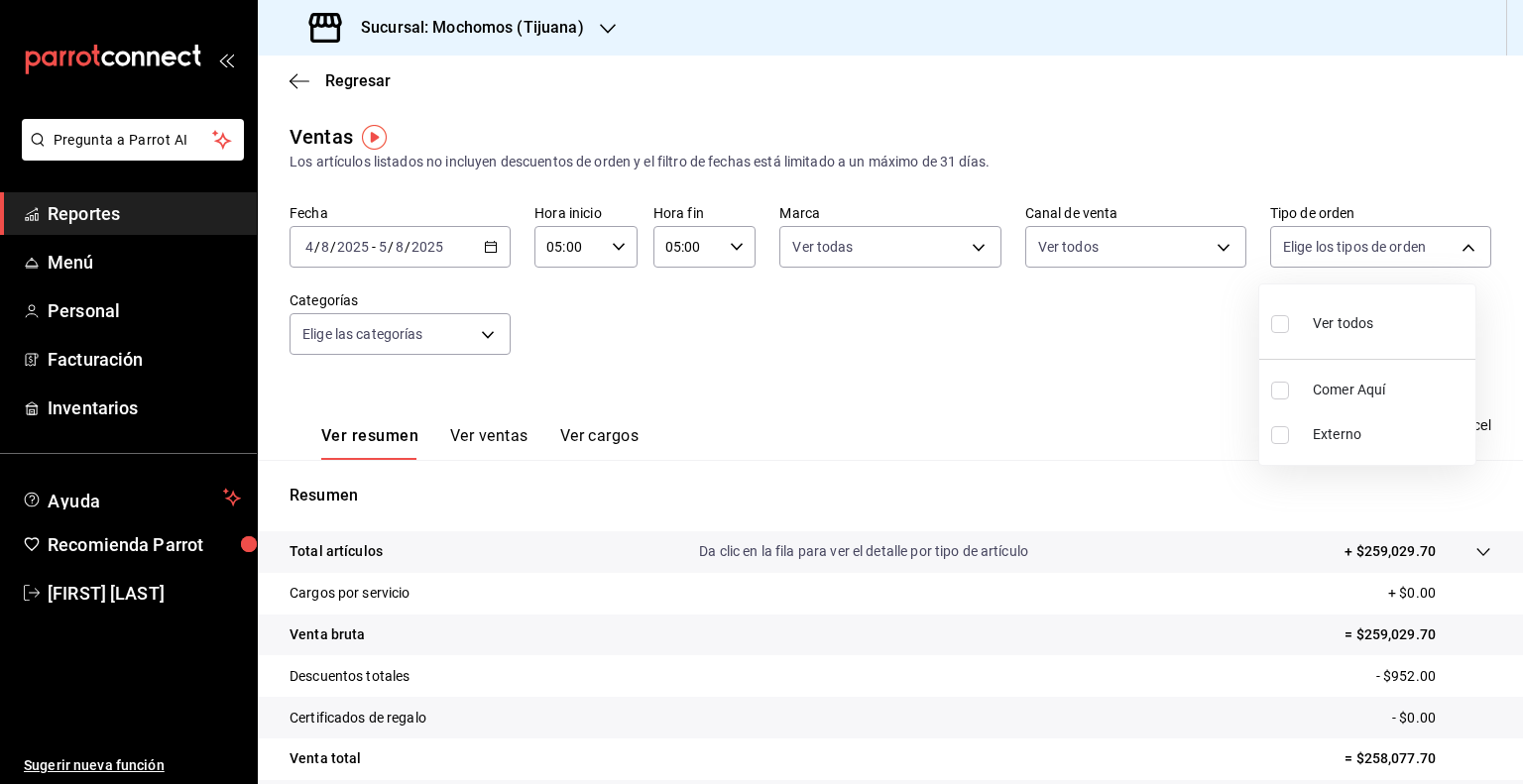 click at bounding box center (1280, 324) 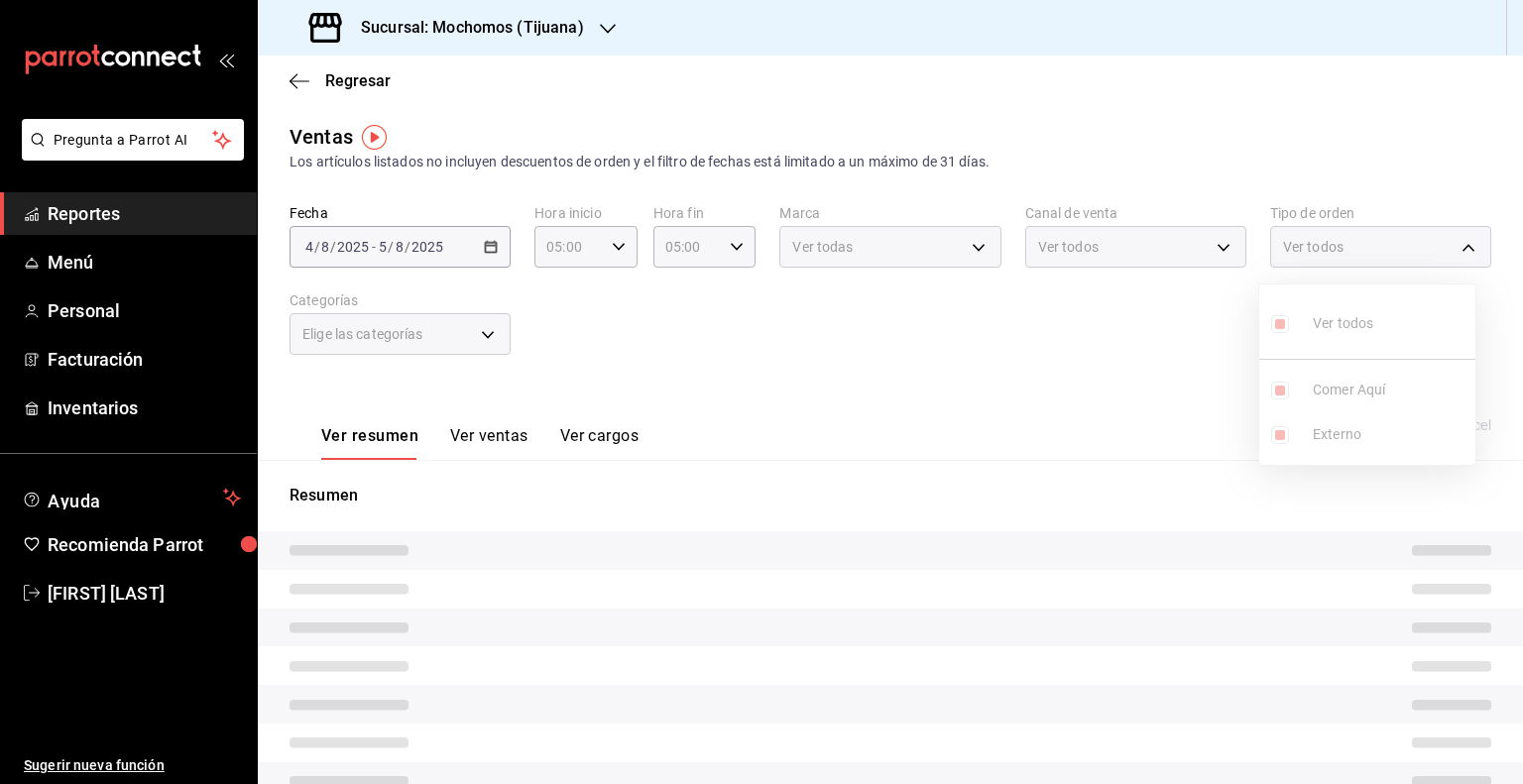 click at bounding box center [762, 392] 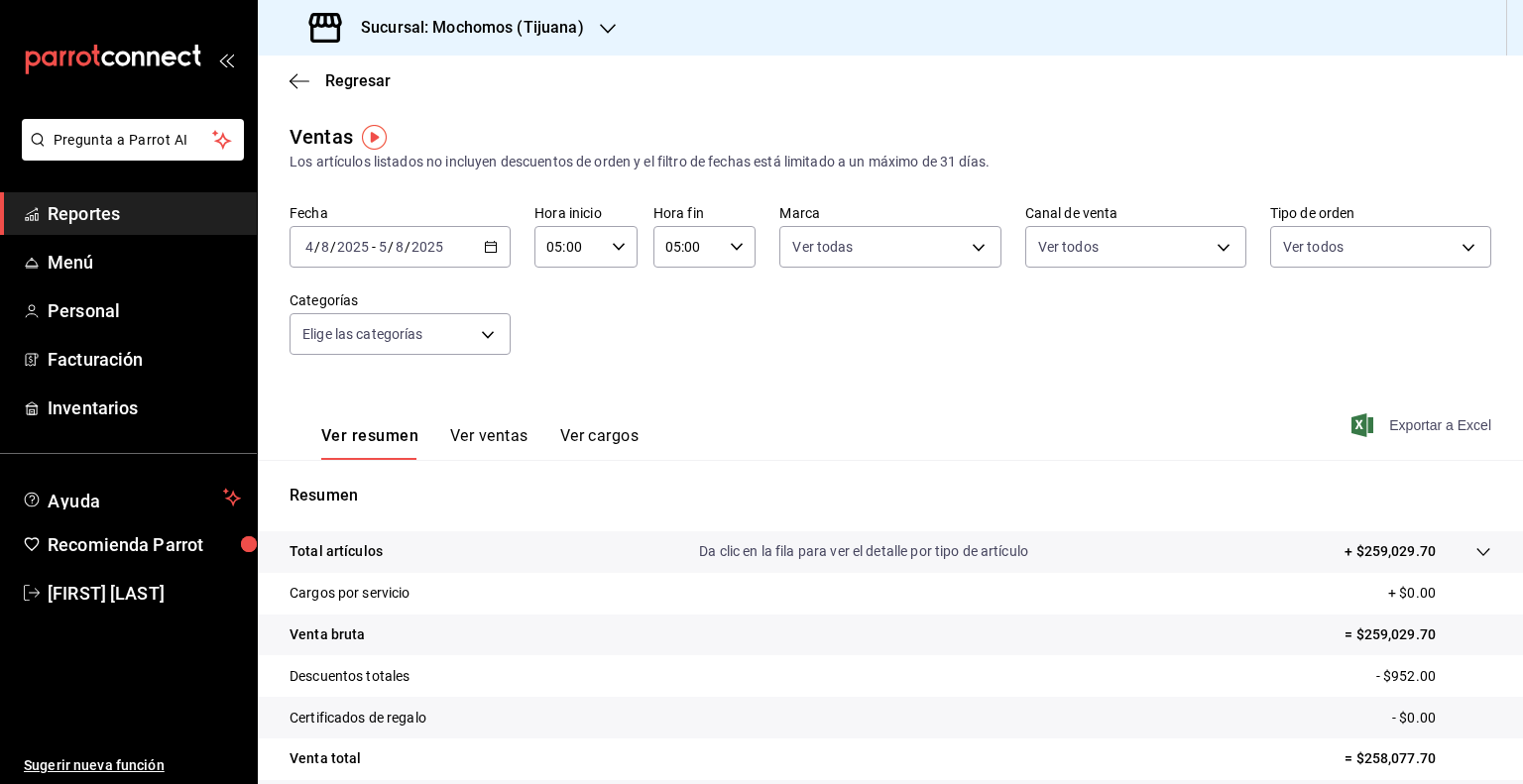 click on "Exportar a Excel" at bounding box center (1423, 425) 